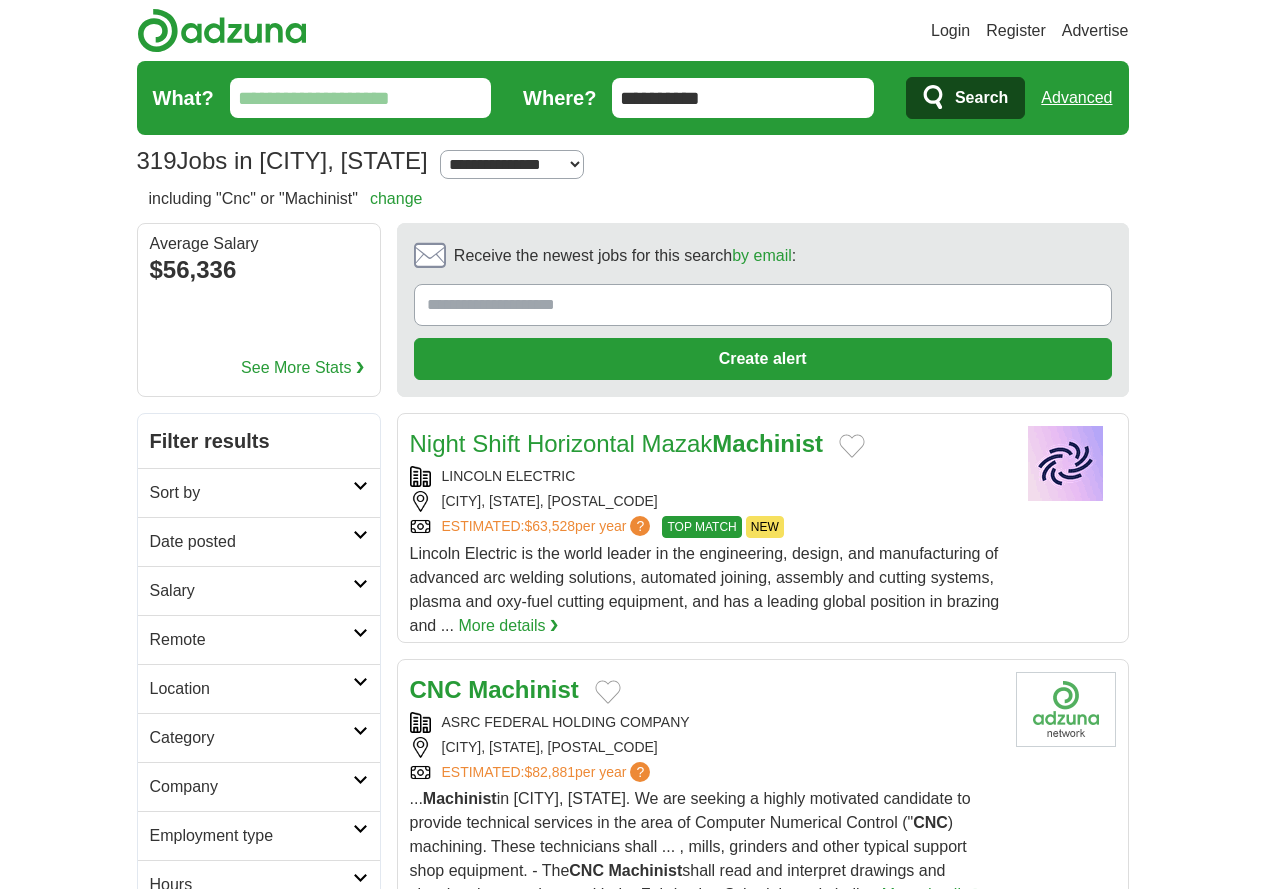 scroll, scrollTop: 0, scrollLeft: 0, axis: both 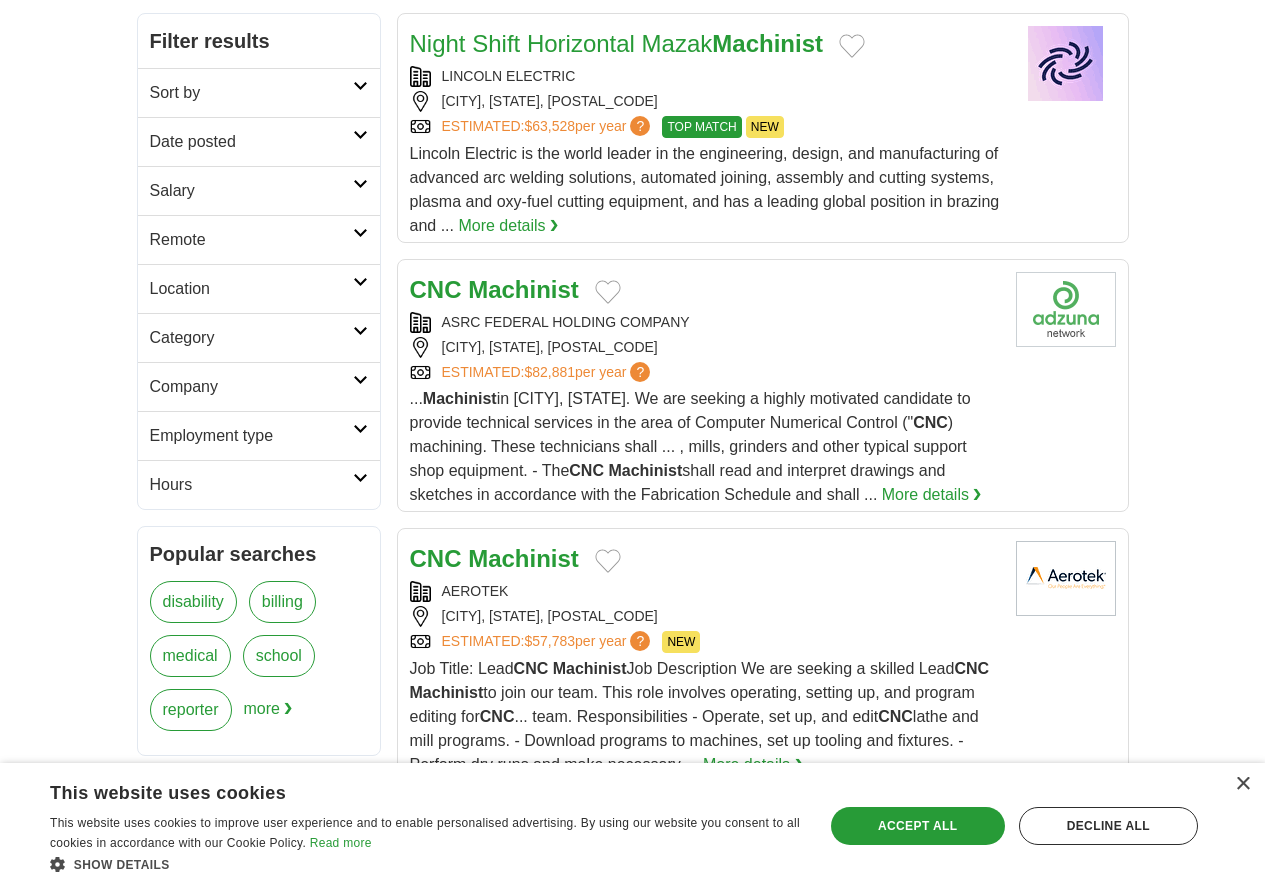 click on "More details ❯" at bounding box center [753, 765] 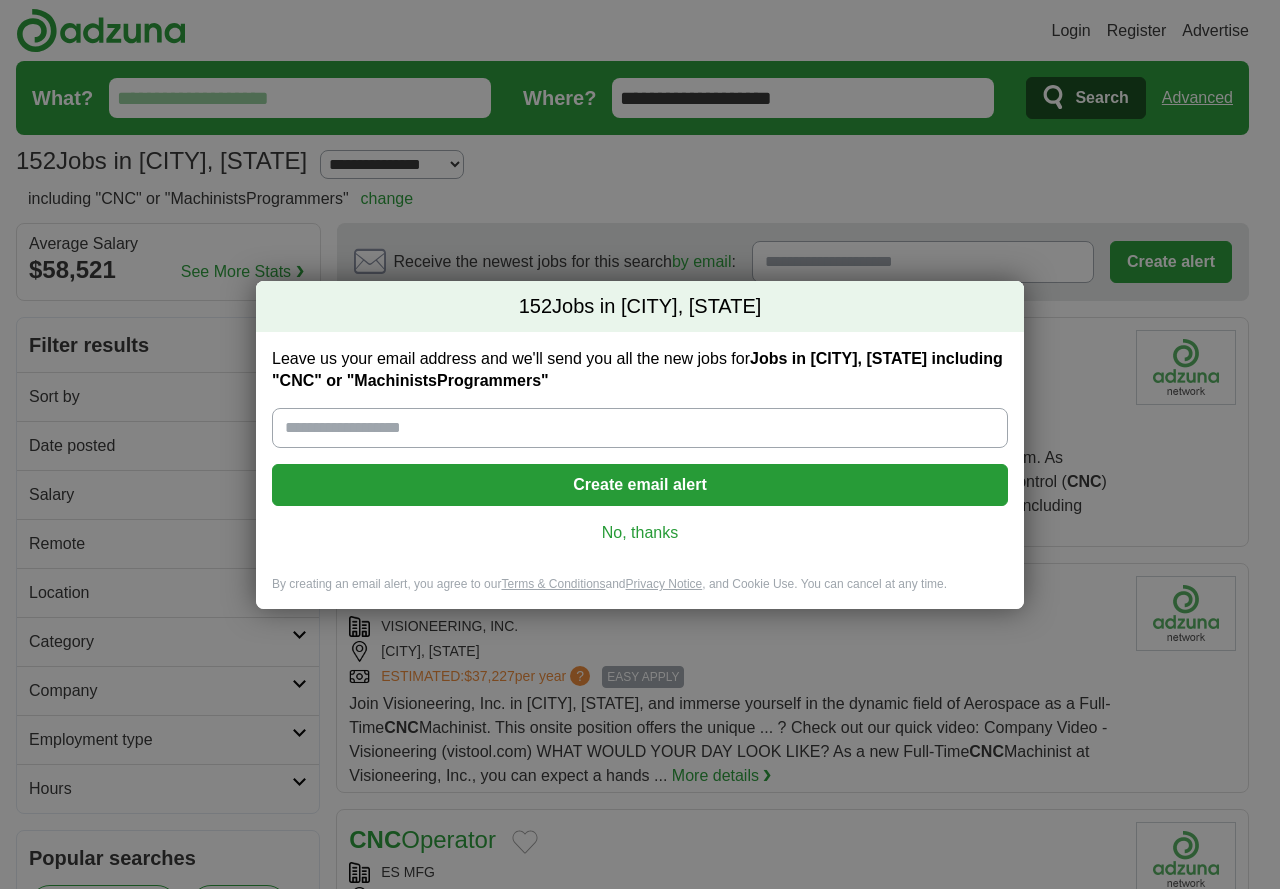 scroll, scrollTop: 0, scrollLeft: 0, axis: both 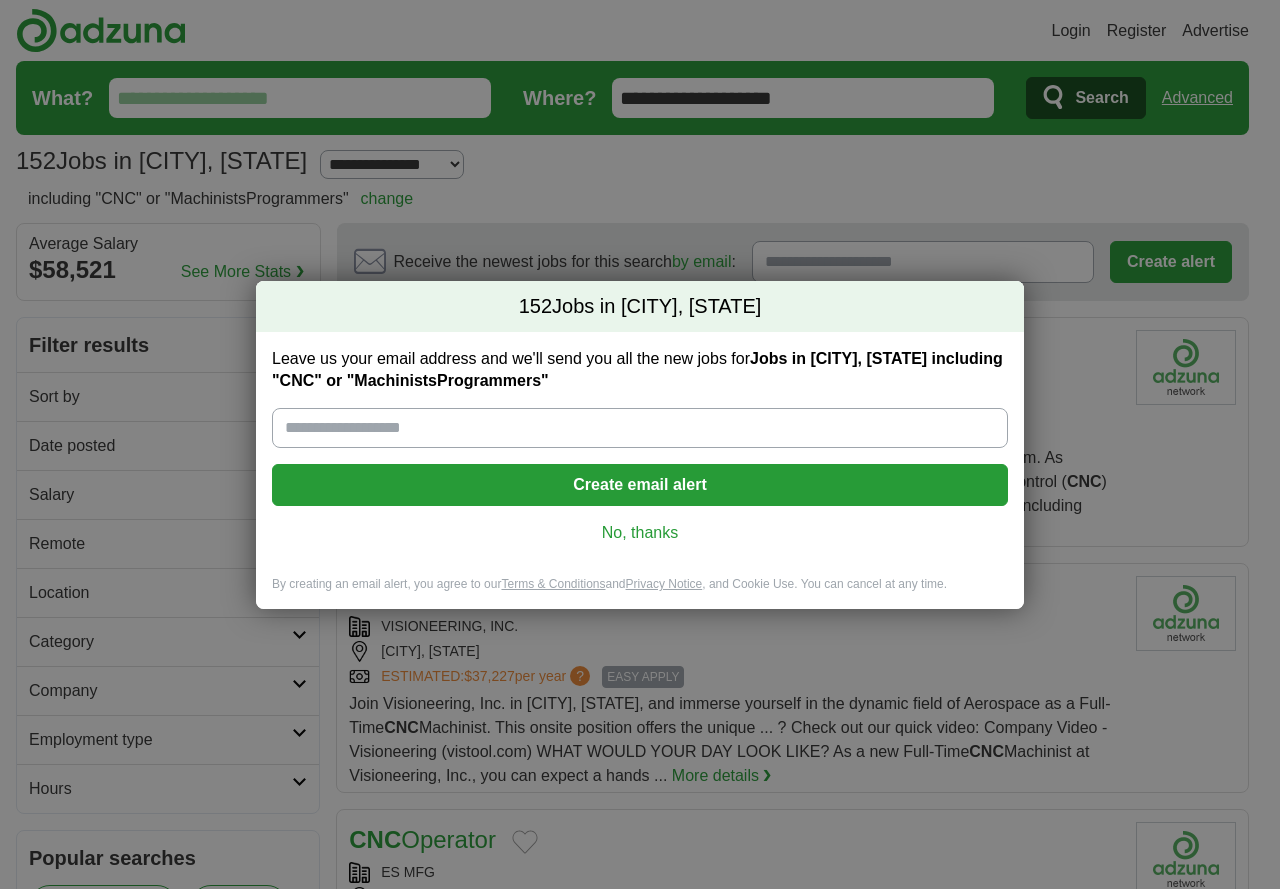 click on "152
Jobs in Rochester Hills, MI
Leave us your email address and we'll send you all the new jobs for  Jobs in Rochester Hills, MI including "CNC" or "MachinistsProgrammers"
Create email alert
No, thanks
By creating an email alert, you agree to our  Terms & Conditions  and  Privacy Notice , and Cookie Use. You can cancel at any time.
Loading..." at bounding box center [640, 444] 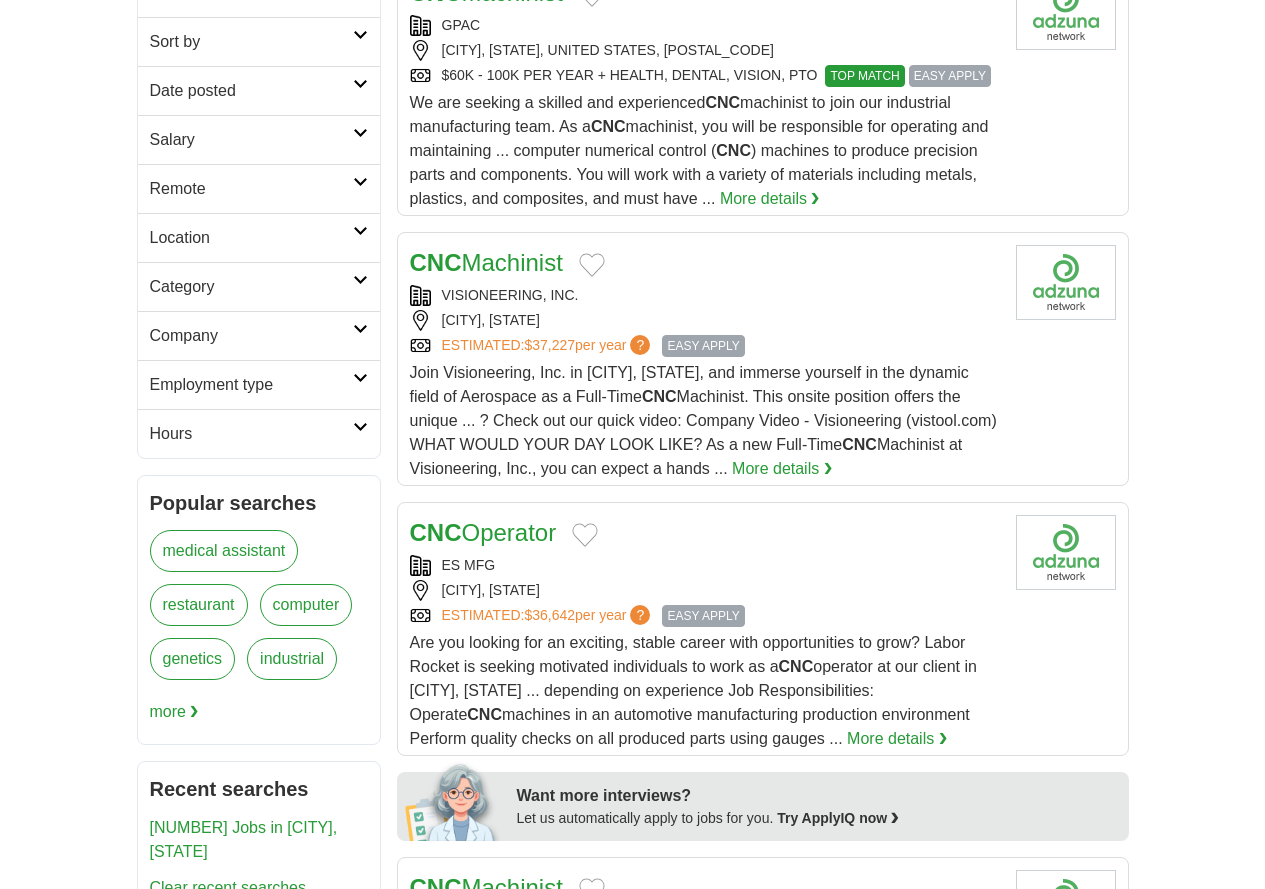 scroll, scrollTop: 500, scrollLeft: 0, axis: vertical 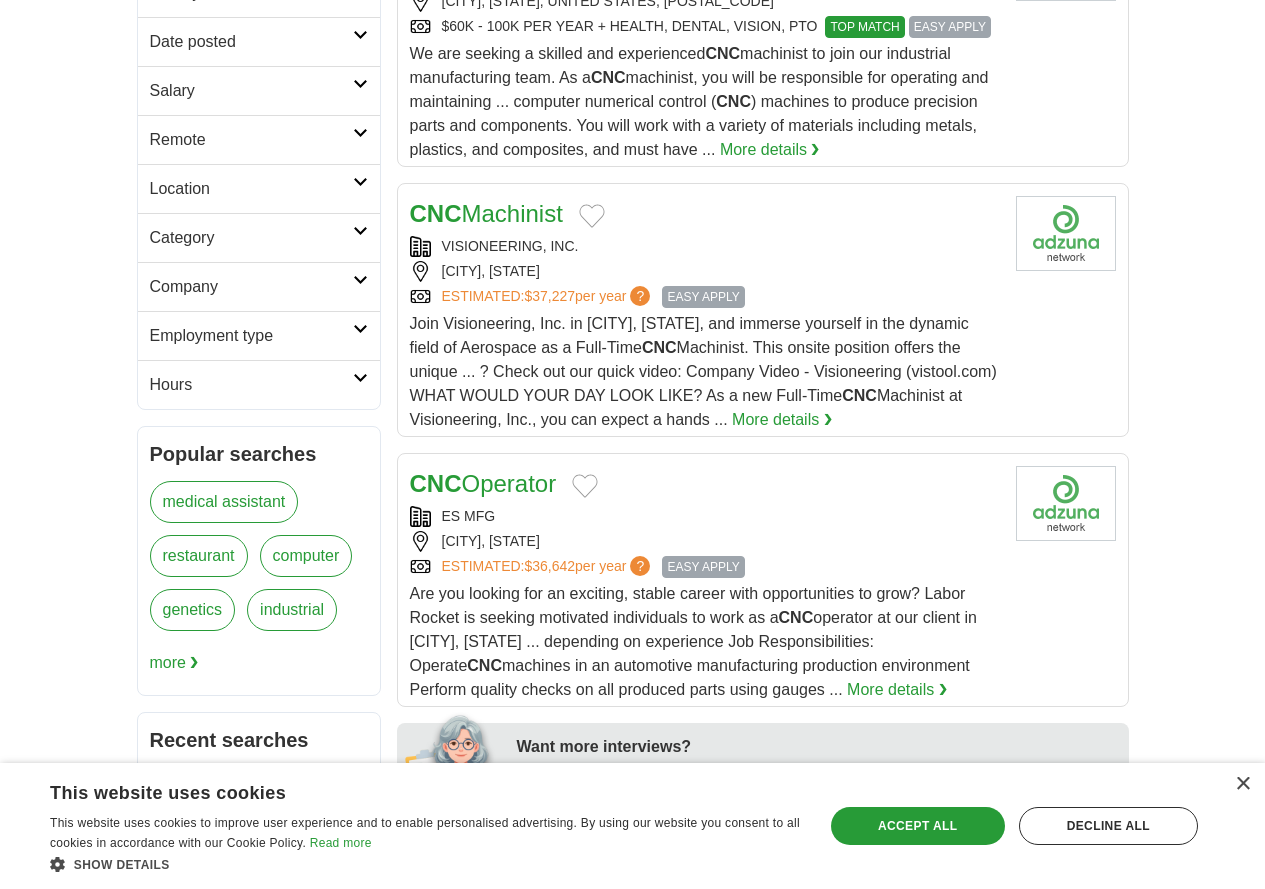 click on "CNC  Operator" at bounding box center (483, 483) 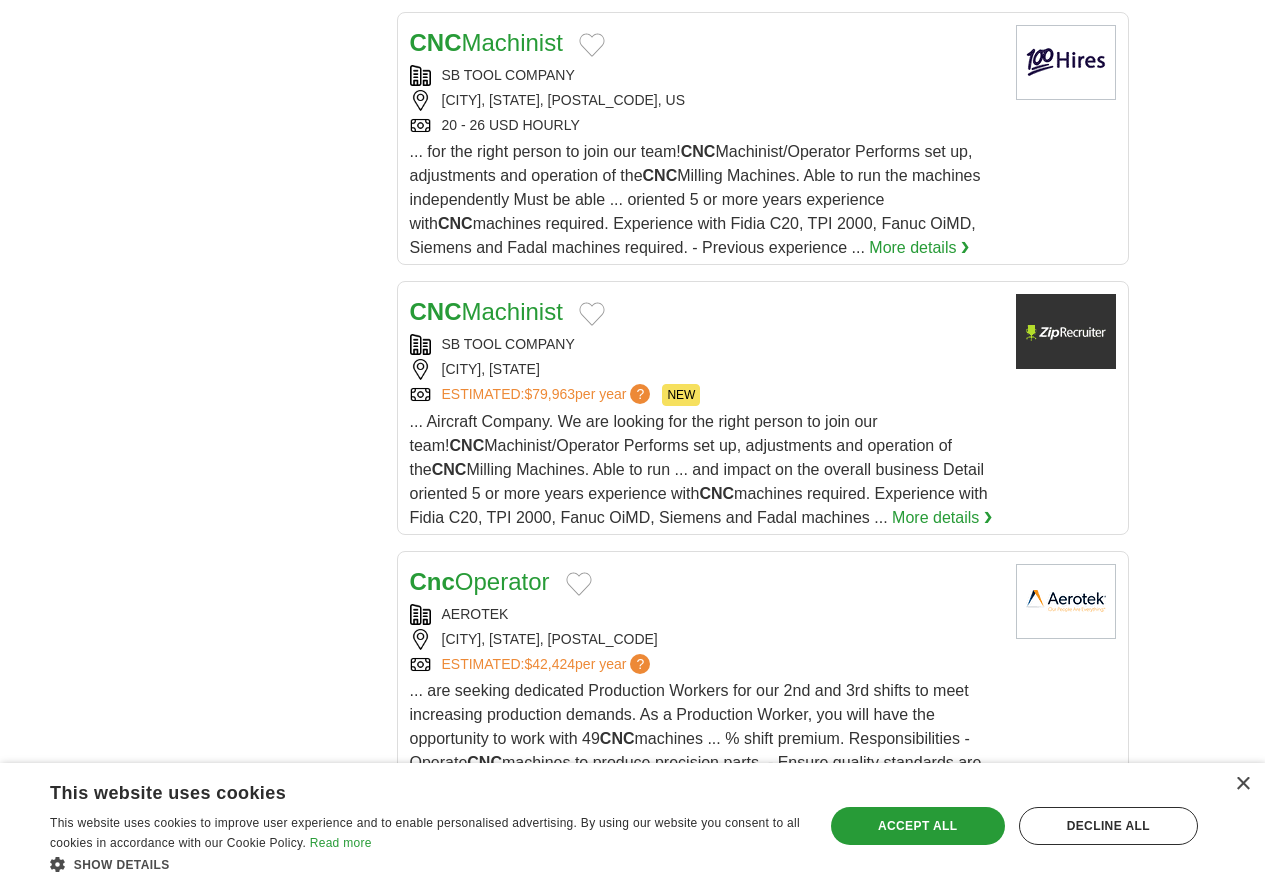scroll, scrollTop: 2300, scrollLeft: 0, axis: vertical 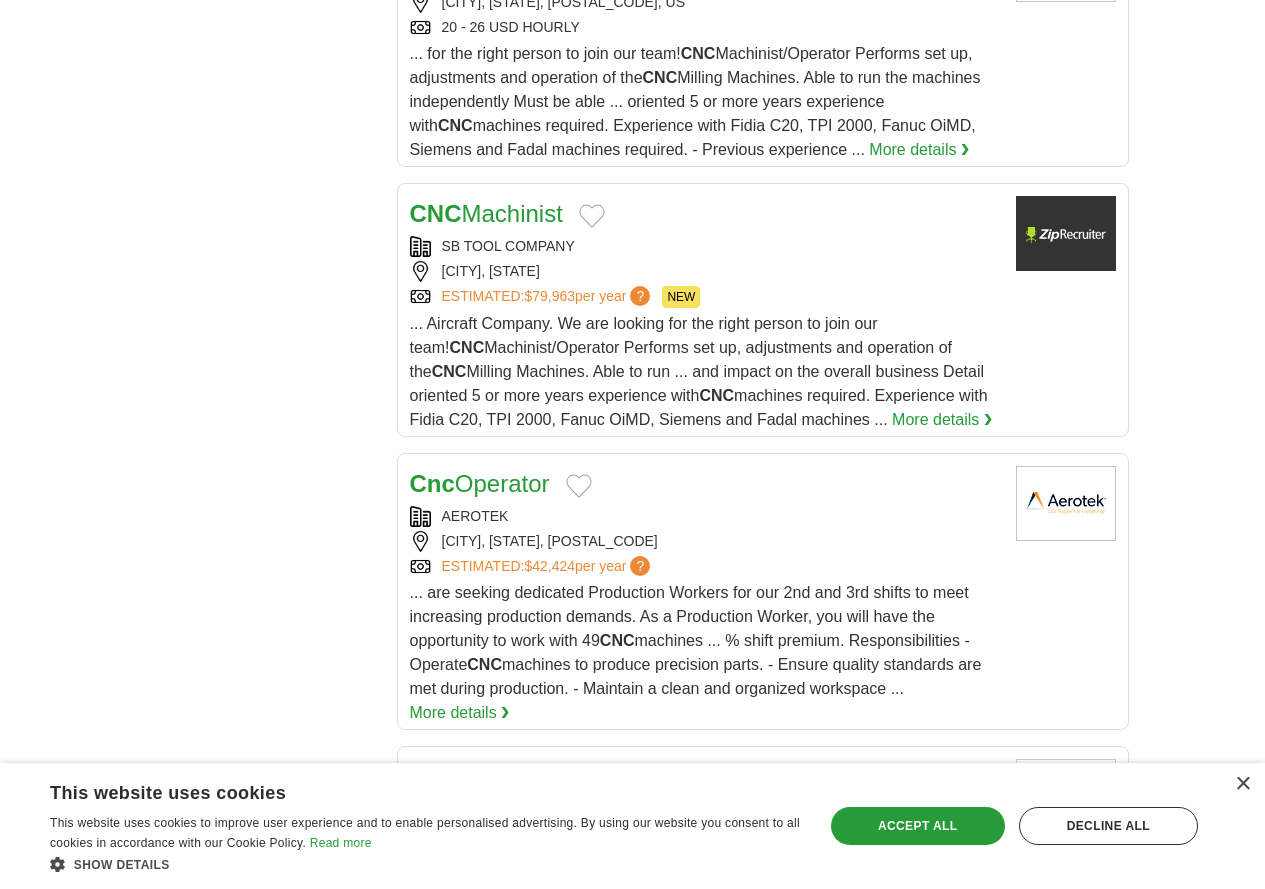 click on "Cnc  Operator" at bounding box center (480, 483) 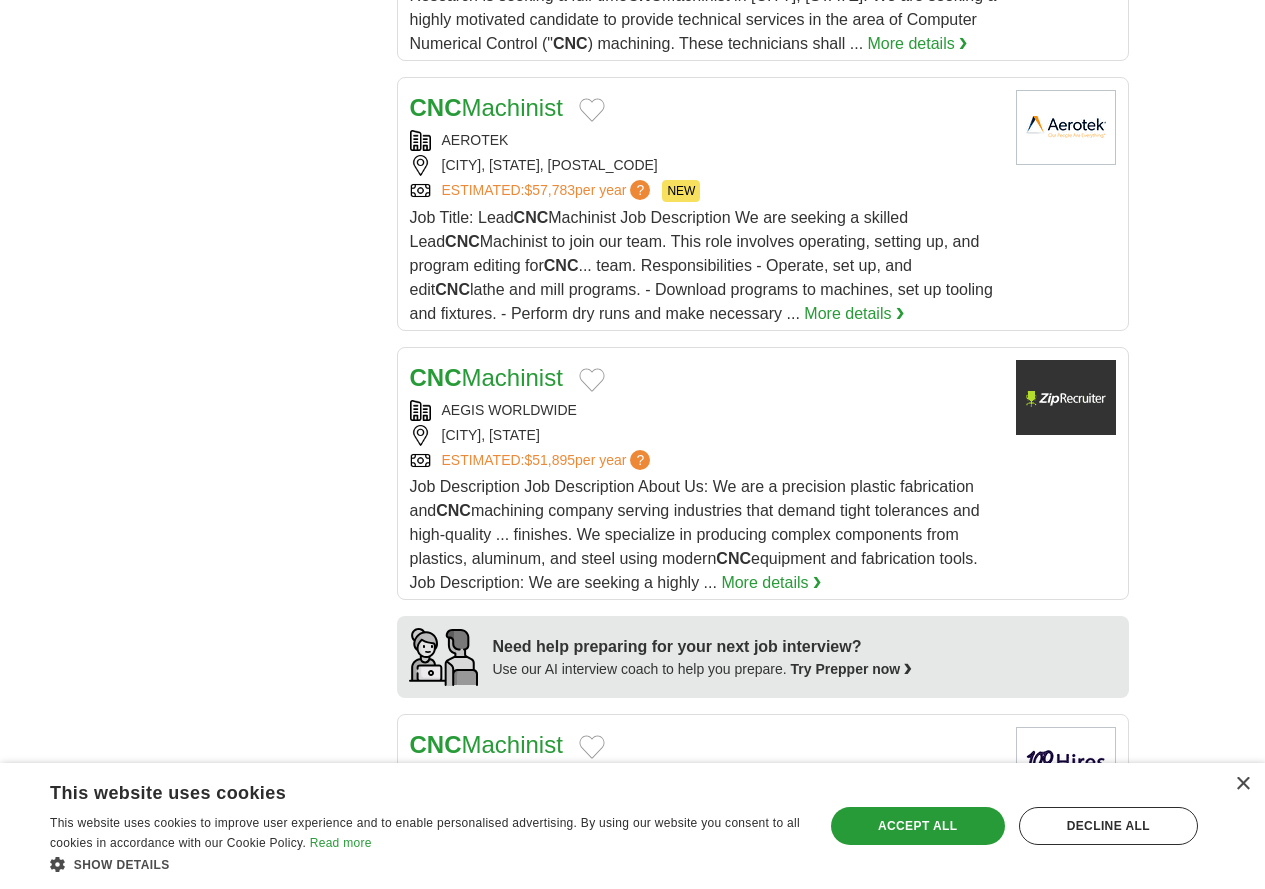 scroll, scrollTop: 700, scrollLeft: 0, axis: vertical 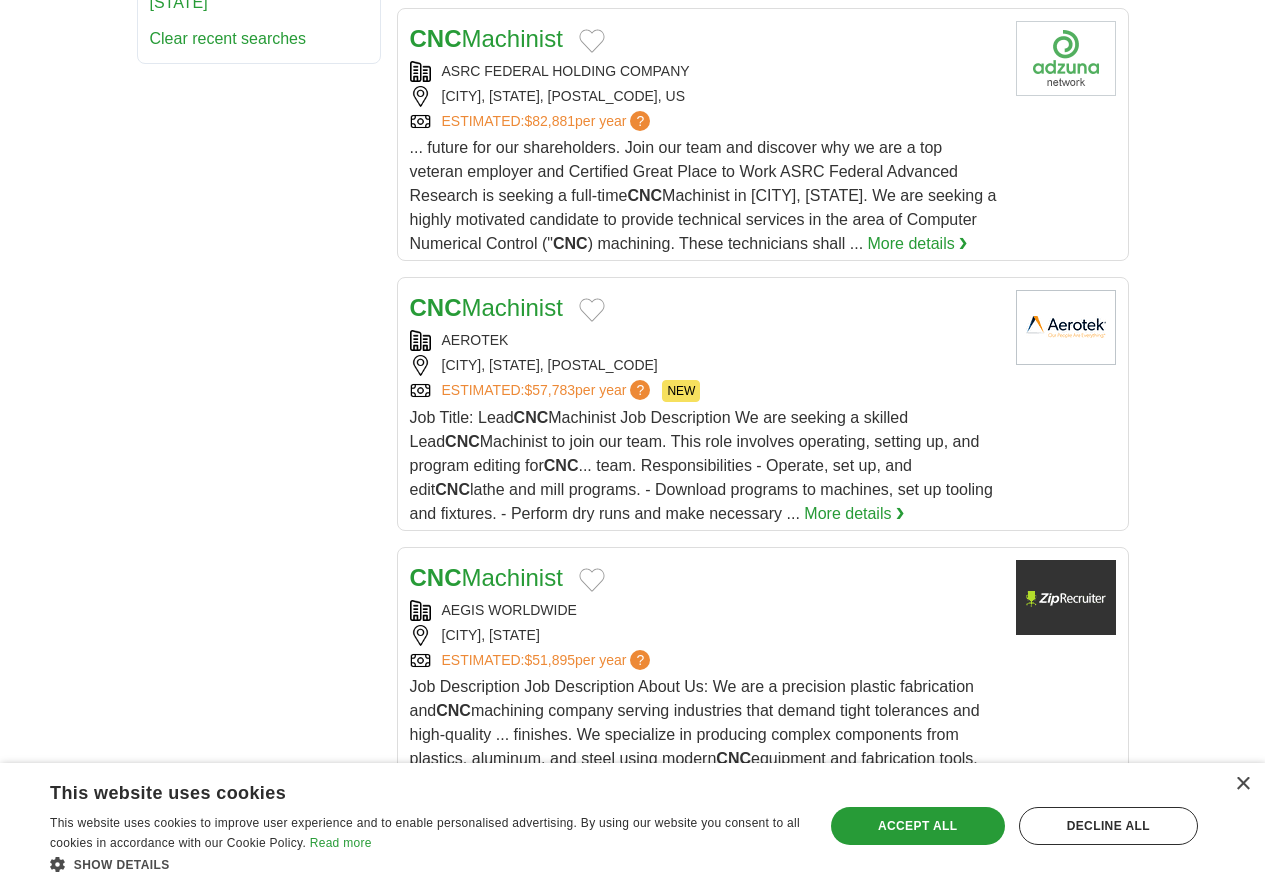 click on "CNC  Machinist" at bounding box center (486, 307) 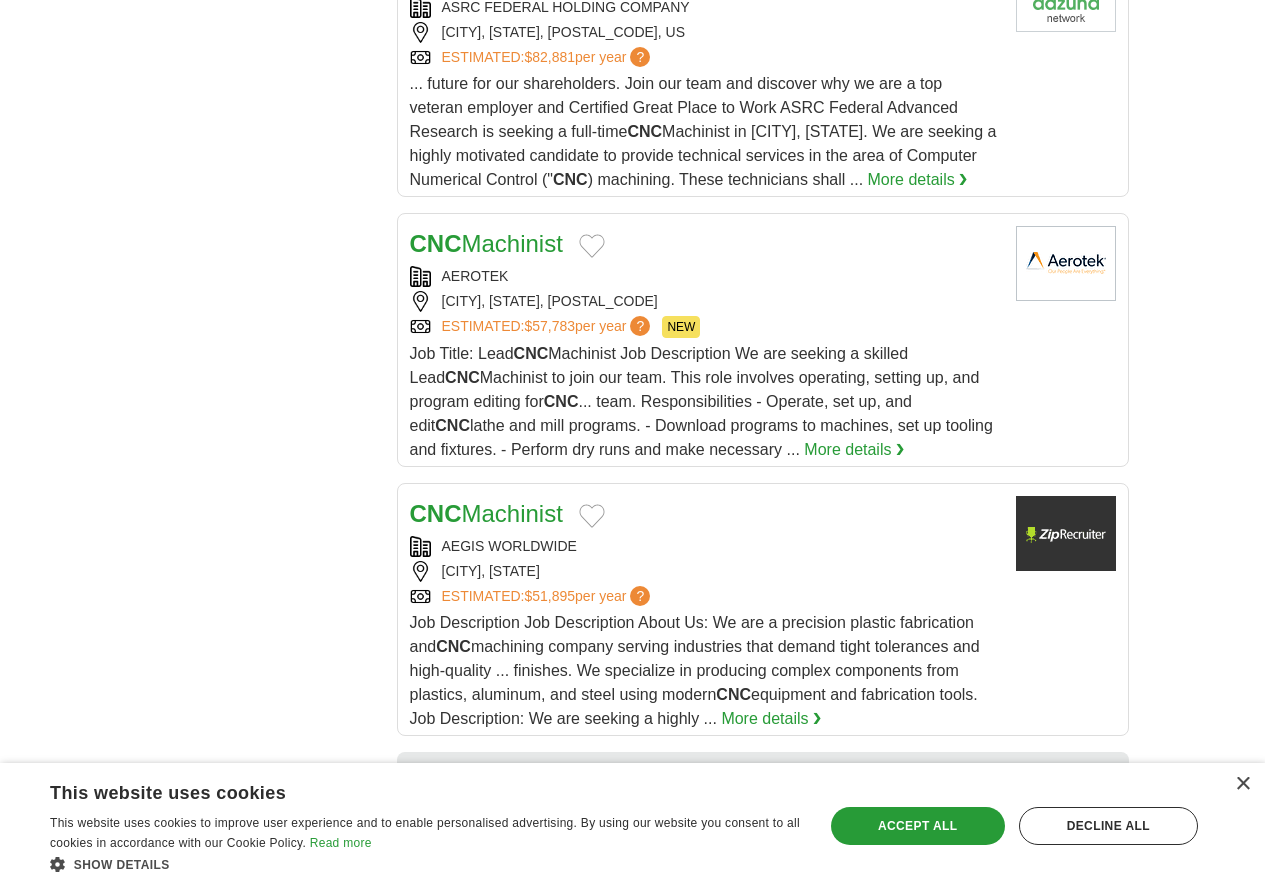 scroll, scrollTop: 1400, scrollLeft: 0, axis: vertical 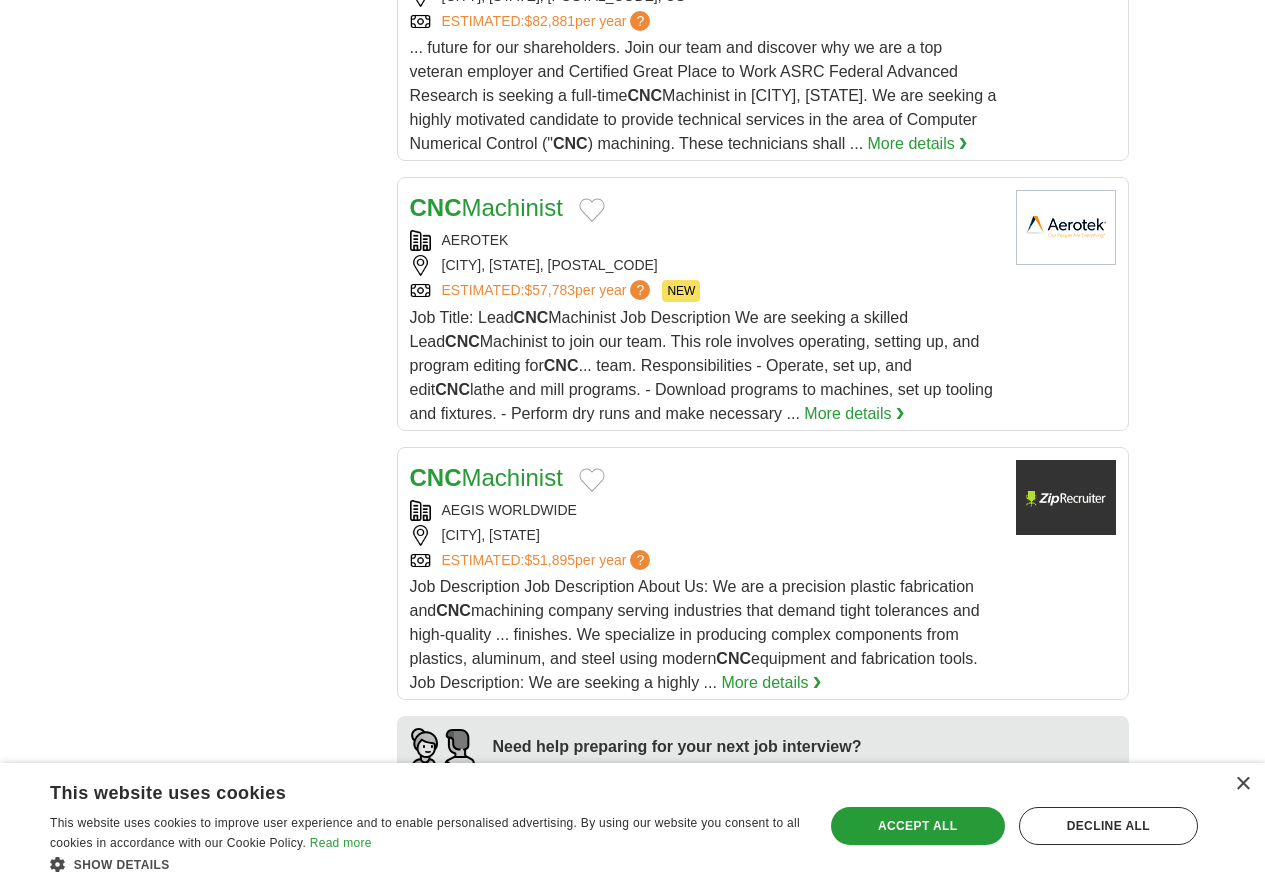 click on "CNC  Machinist" at bounding box center [486, 477] 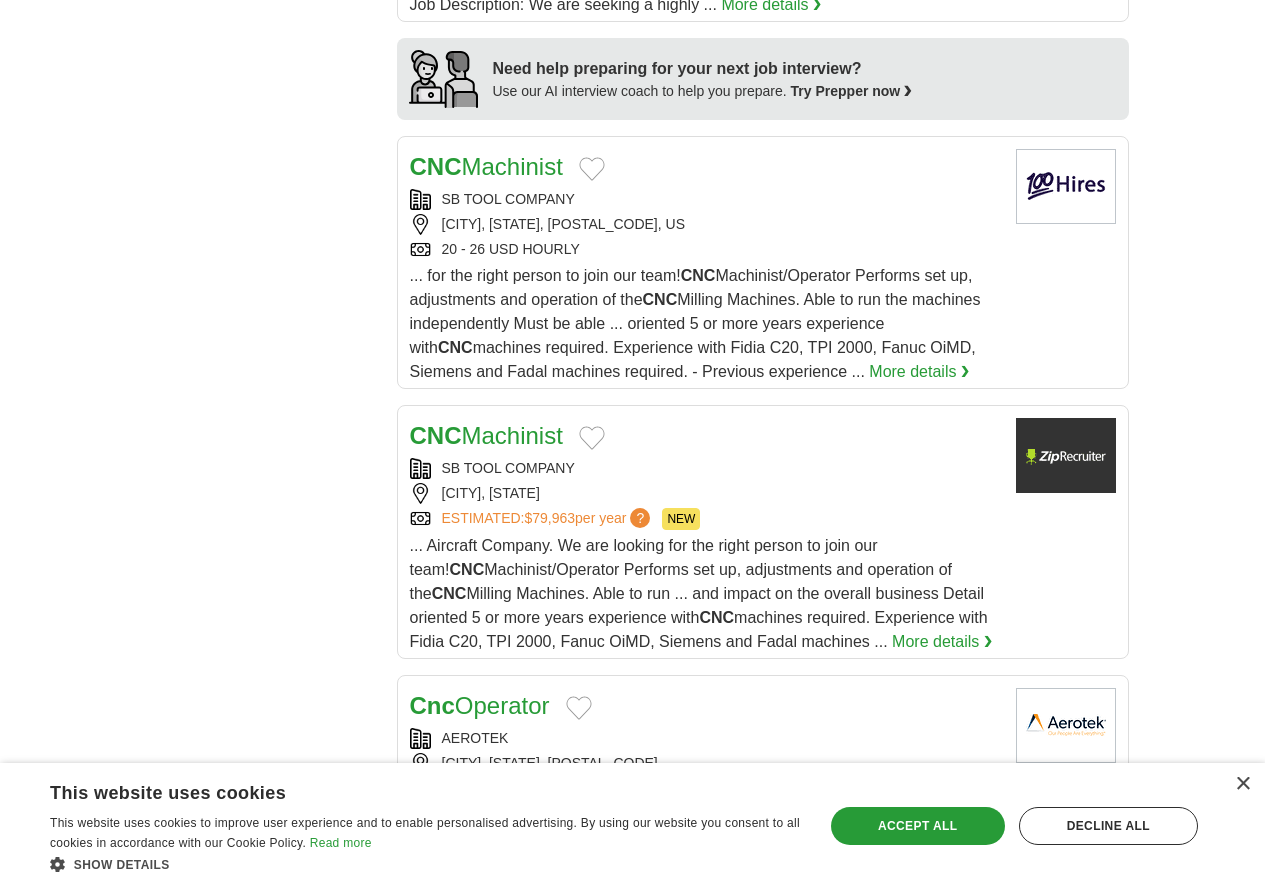 scroll, scrollTop: 2100, scrollLeft: 0, axis: vertical 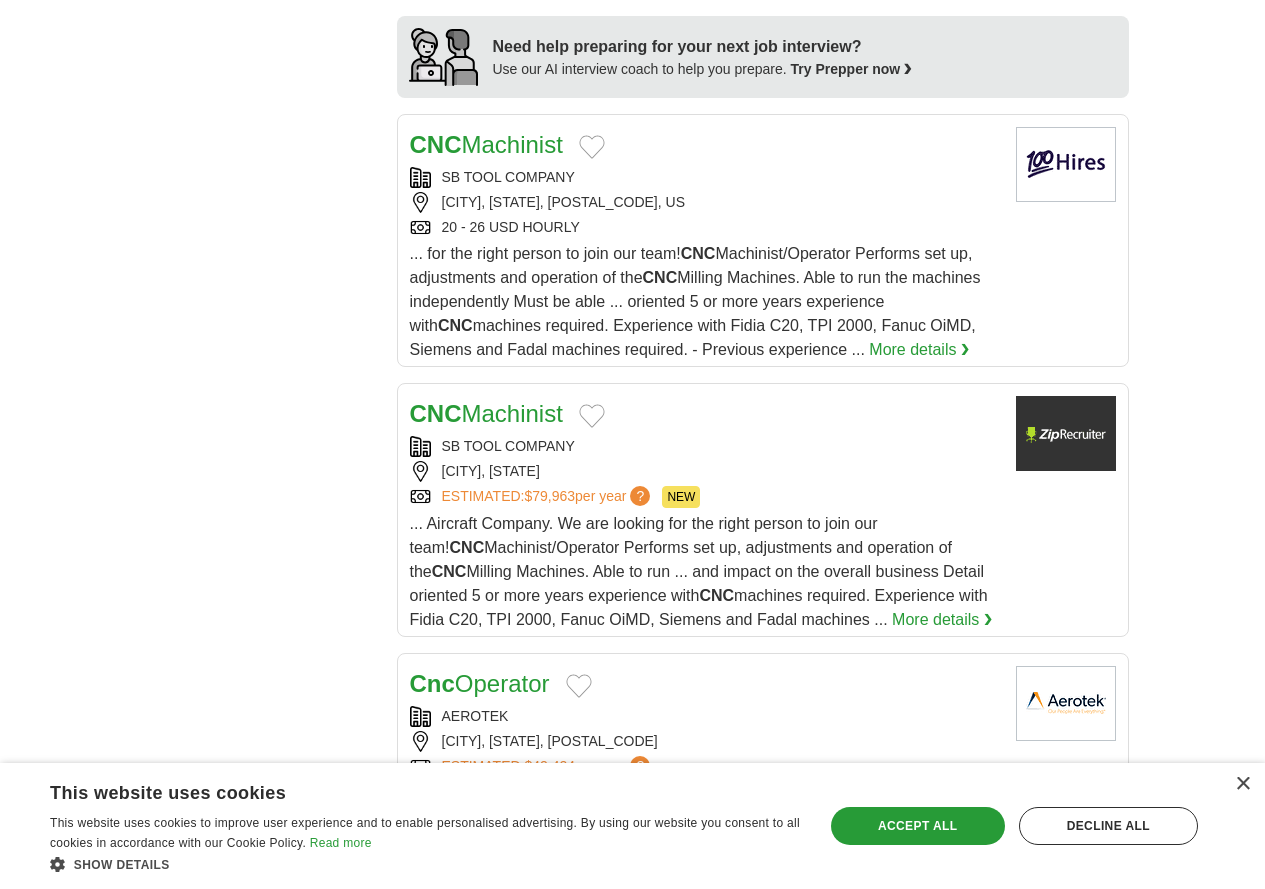 click on "Cnc  Operator" at bounding box center [480, 683] 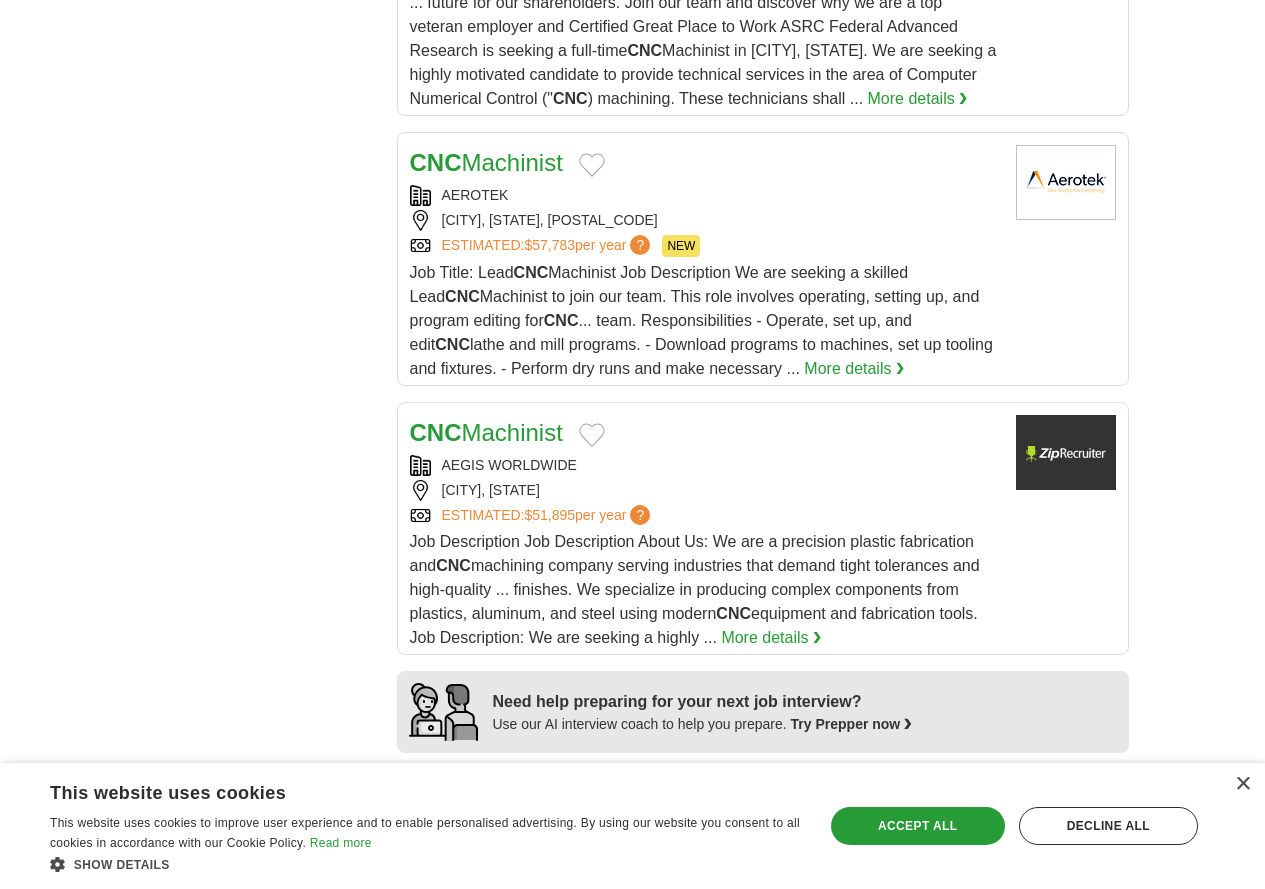 scroll, scrollTop: 1400, scrollLeft: 0, axis: vertical 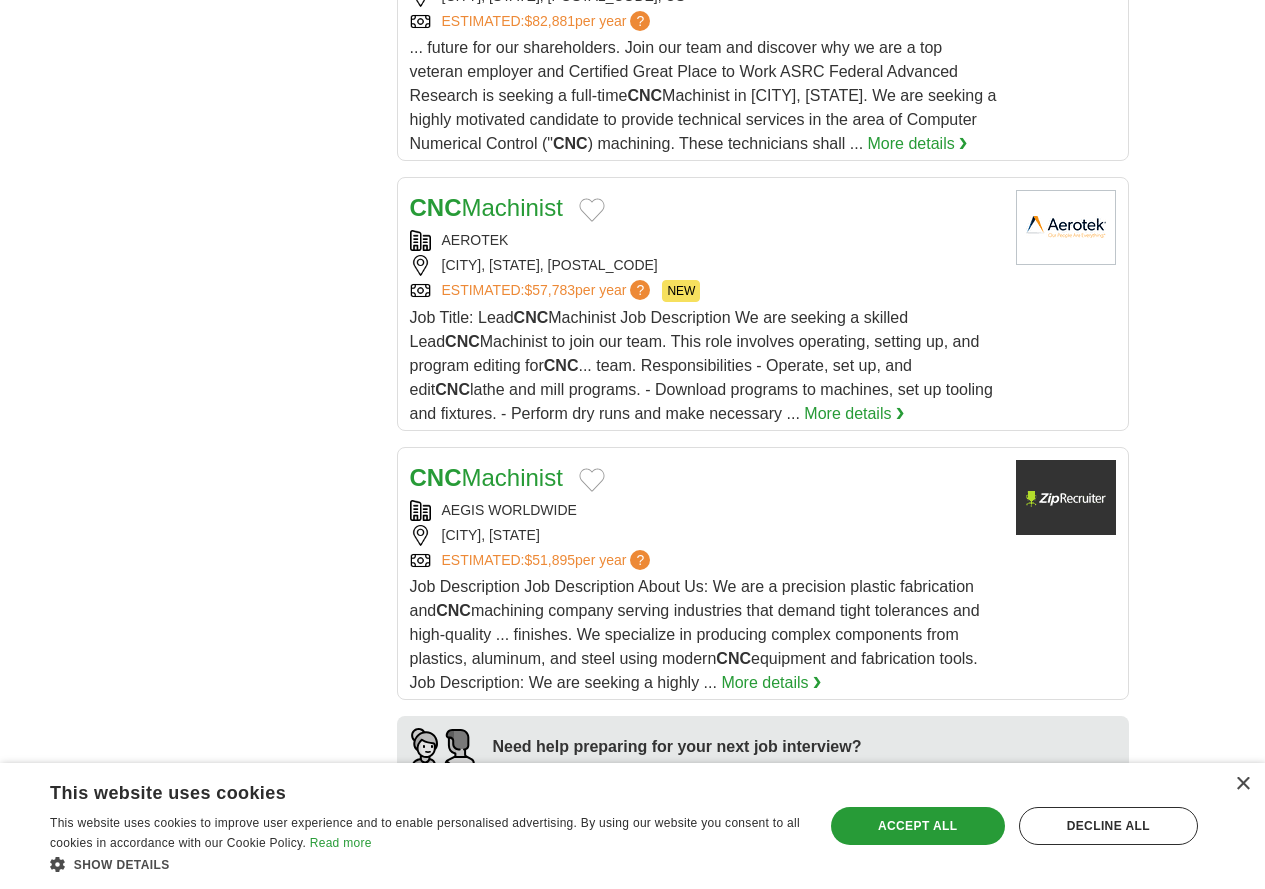 click on "CNC  Machinist" at bounding box center (486, 477) 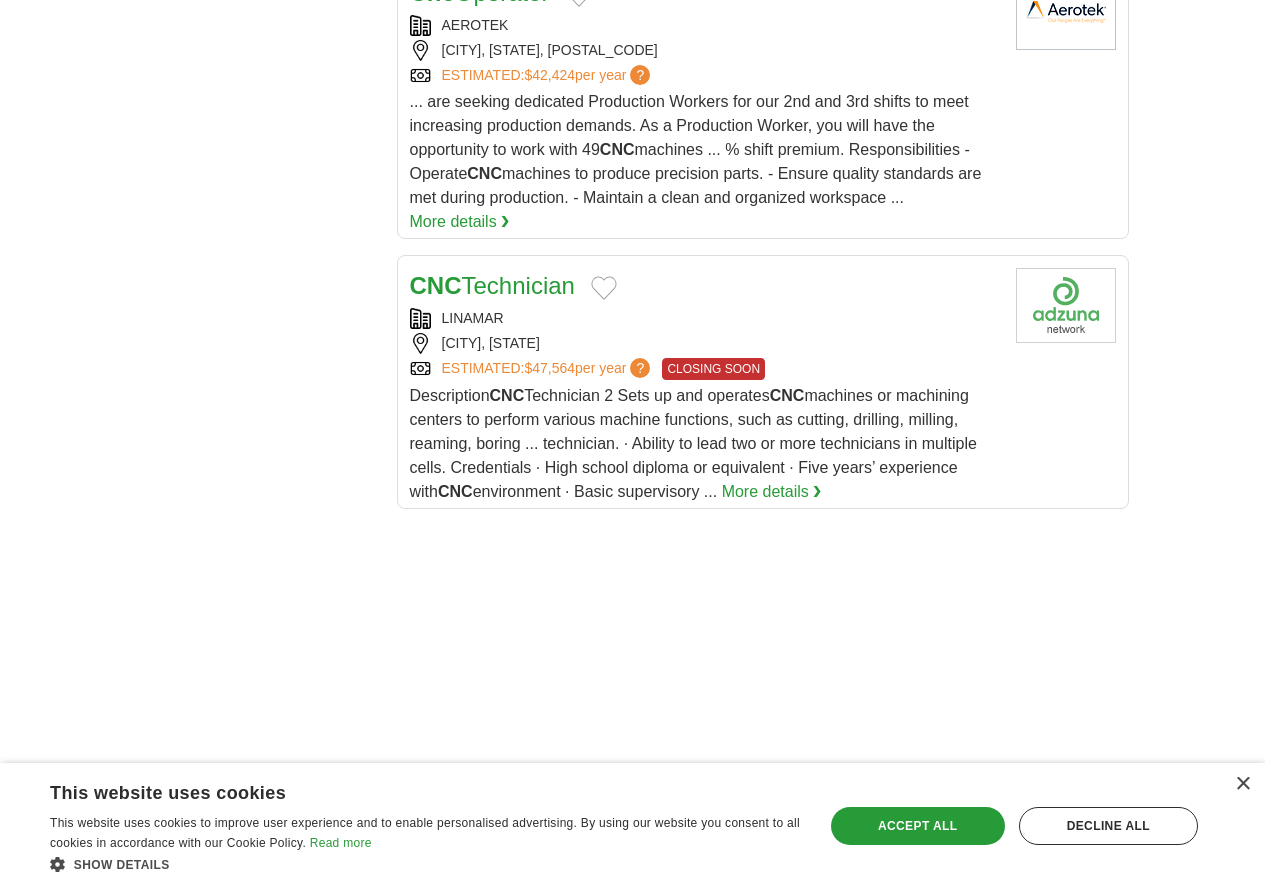 scroll, scrollTop: 2800, scrollLeft: 0, axis: vertical 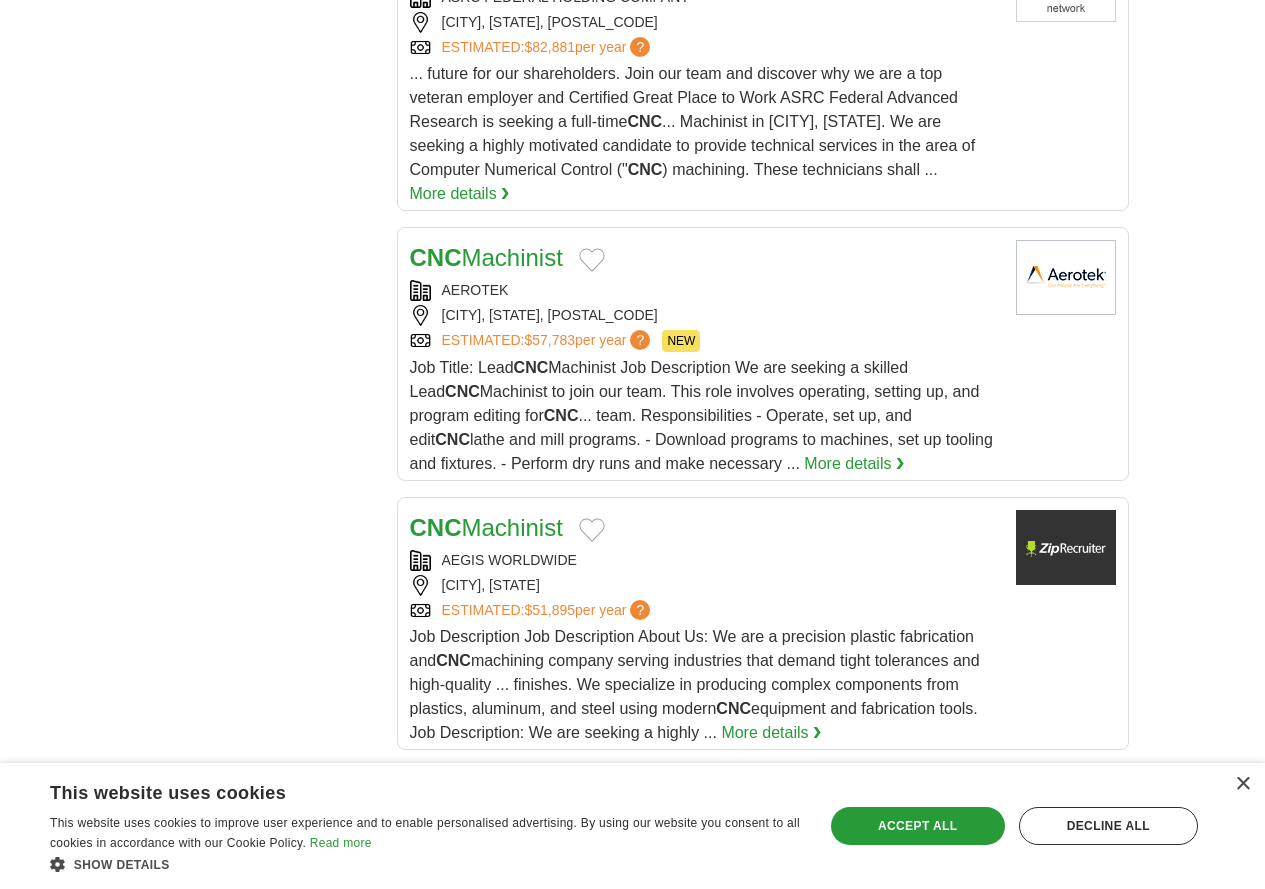 click on "CNC  Machinist" at bounding box center (486, 527) 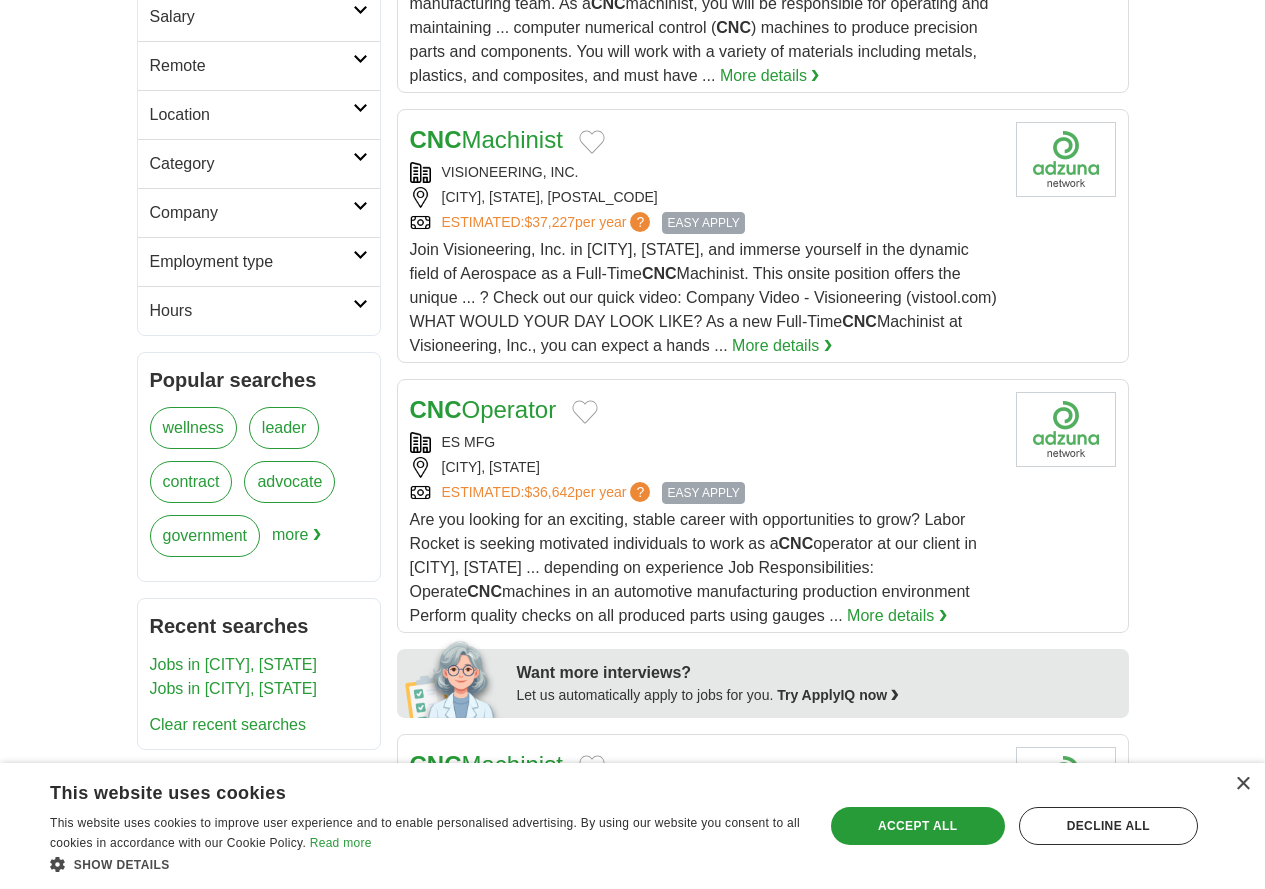 scroll, scrollTop: 500, scrollLeft: 0, axis: vertical 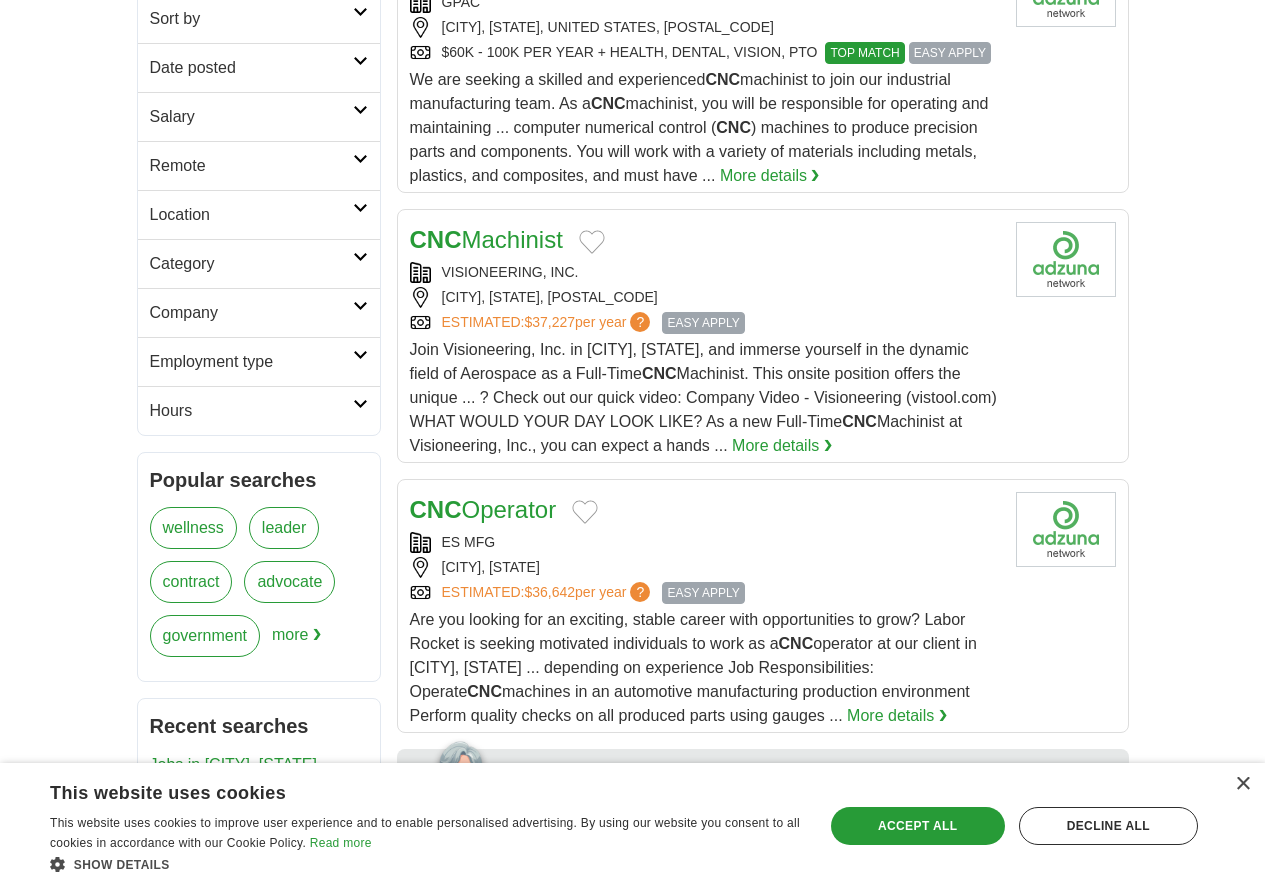 click on "CNC  Operator" at bounding box center (483, 509) 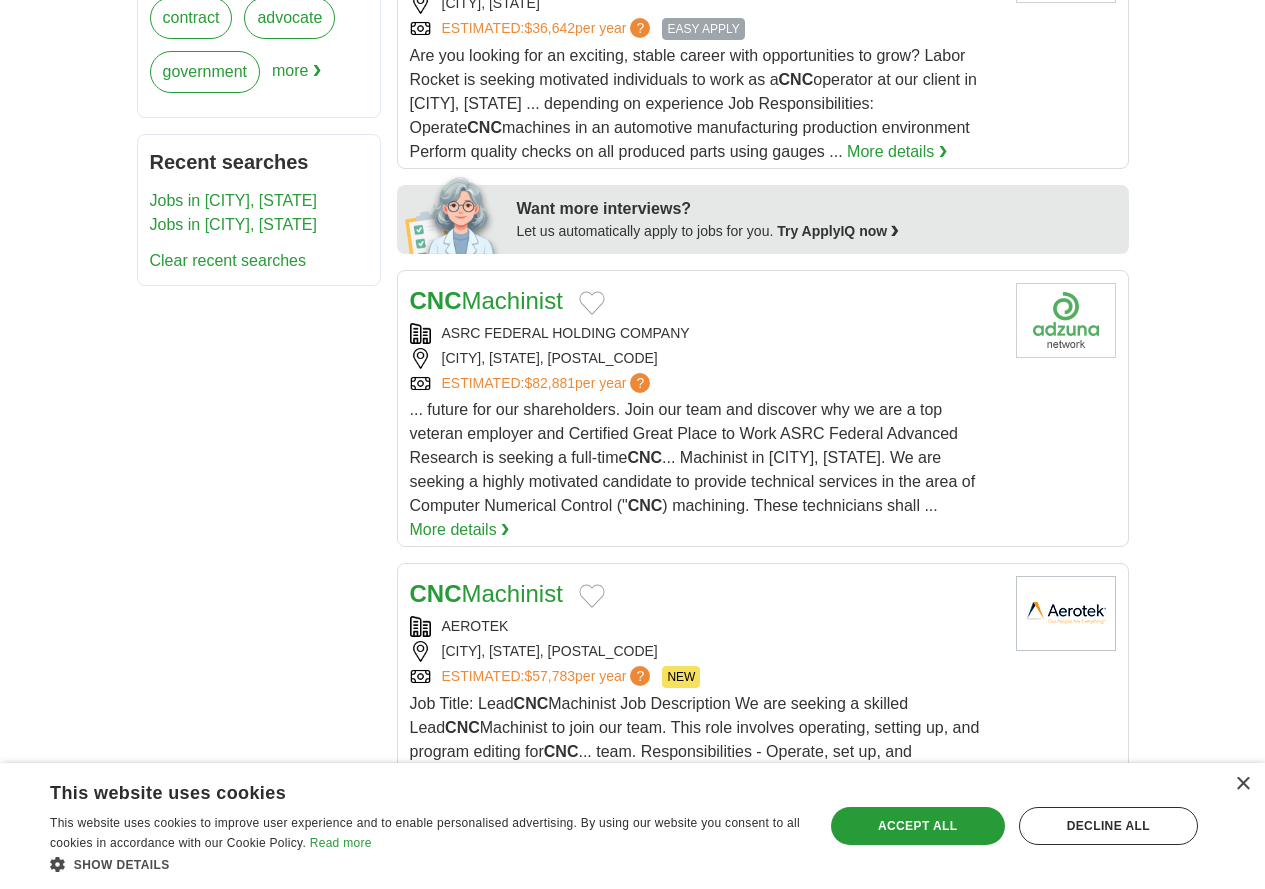 scroll, scrollTop: 1100, scrollLeft: 0, axis: vertical 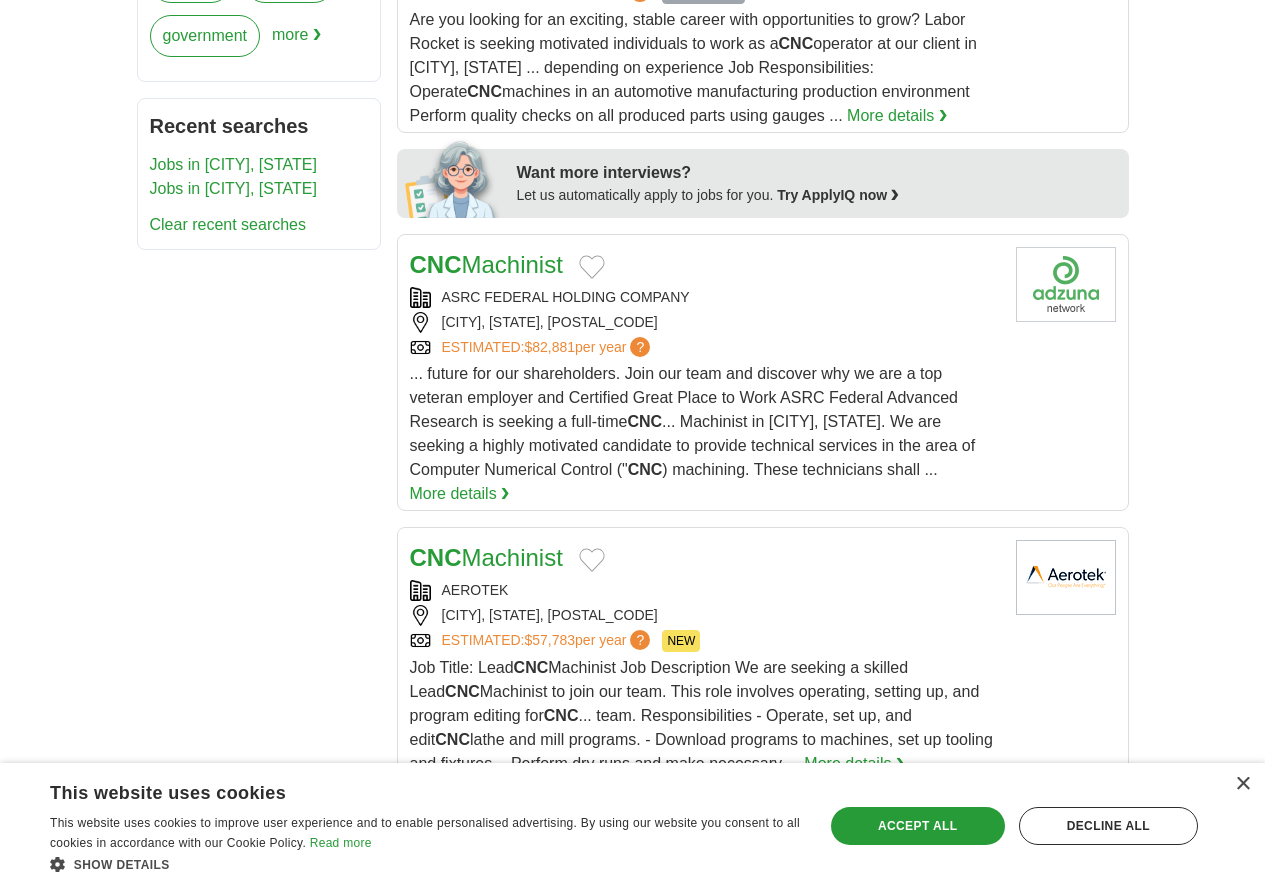 click on "CNC  Machinist" at bounding box center (486, 557) 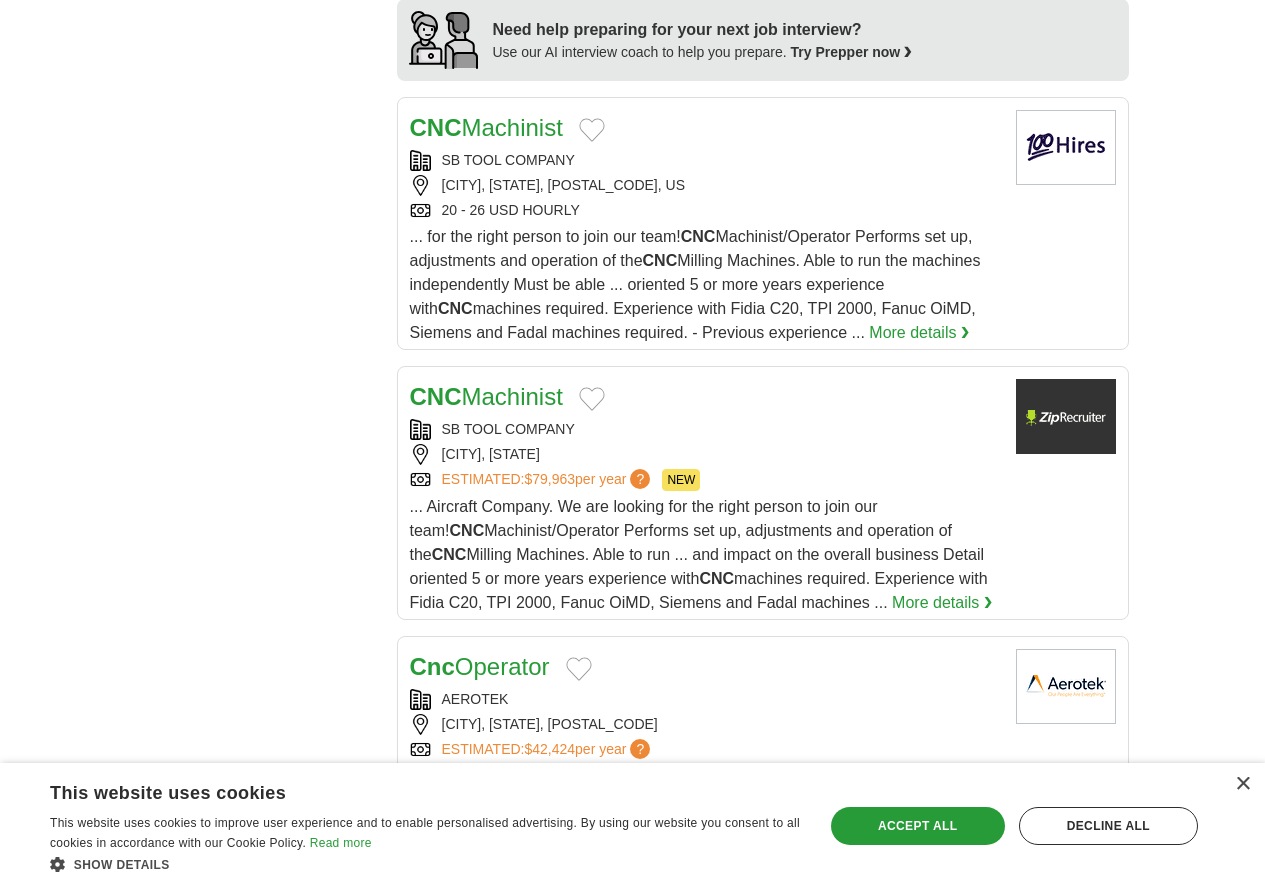 scroll, scrollTop: 2100, scrollLeft: 0, axis: vertical 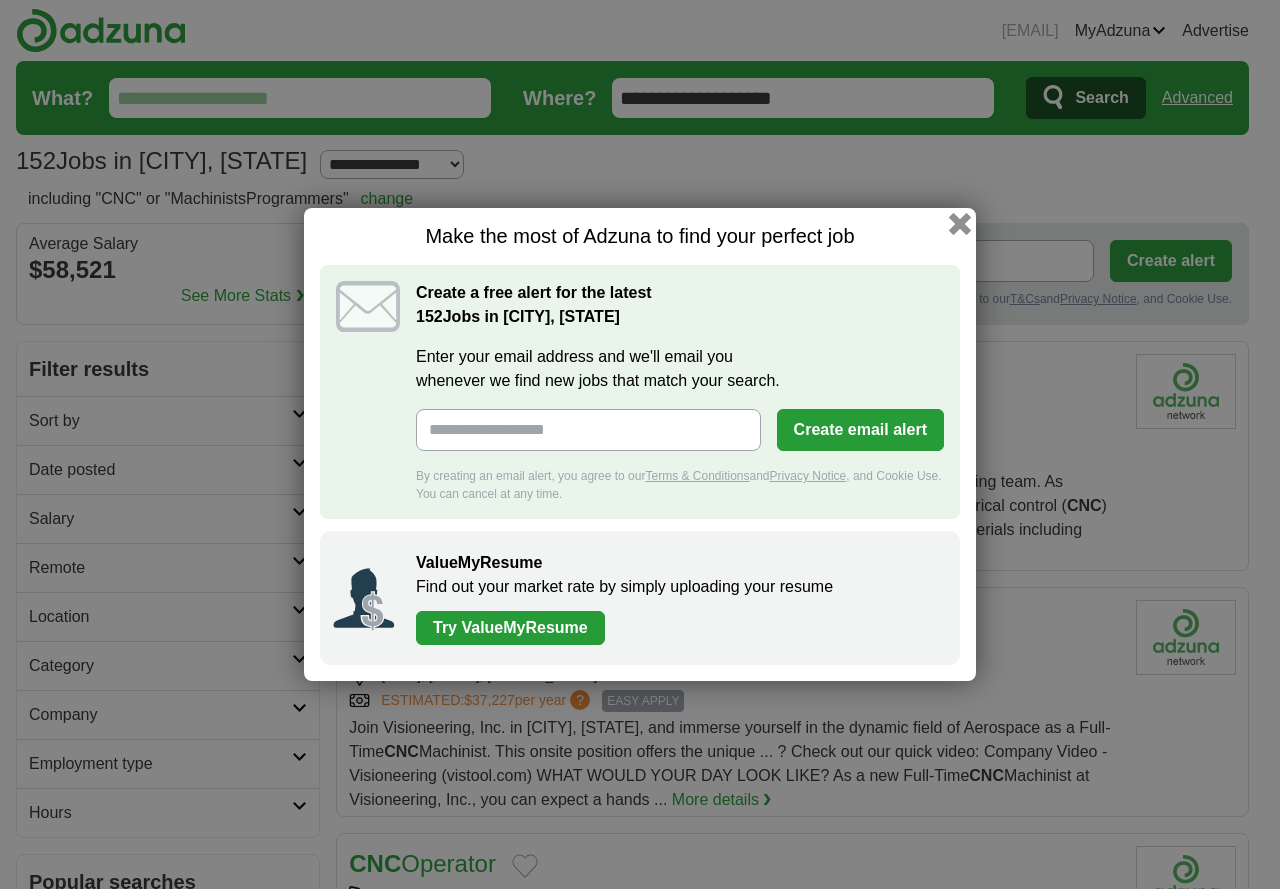 click at bounding box center (960, 224) 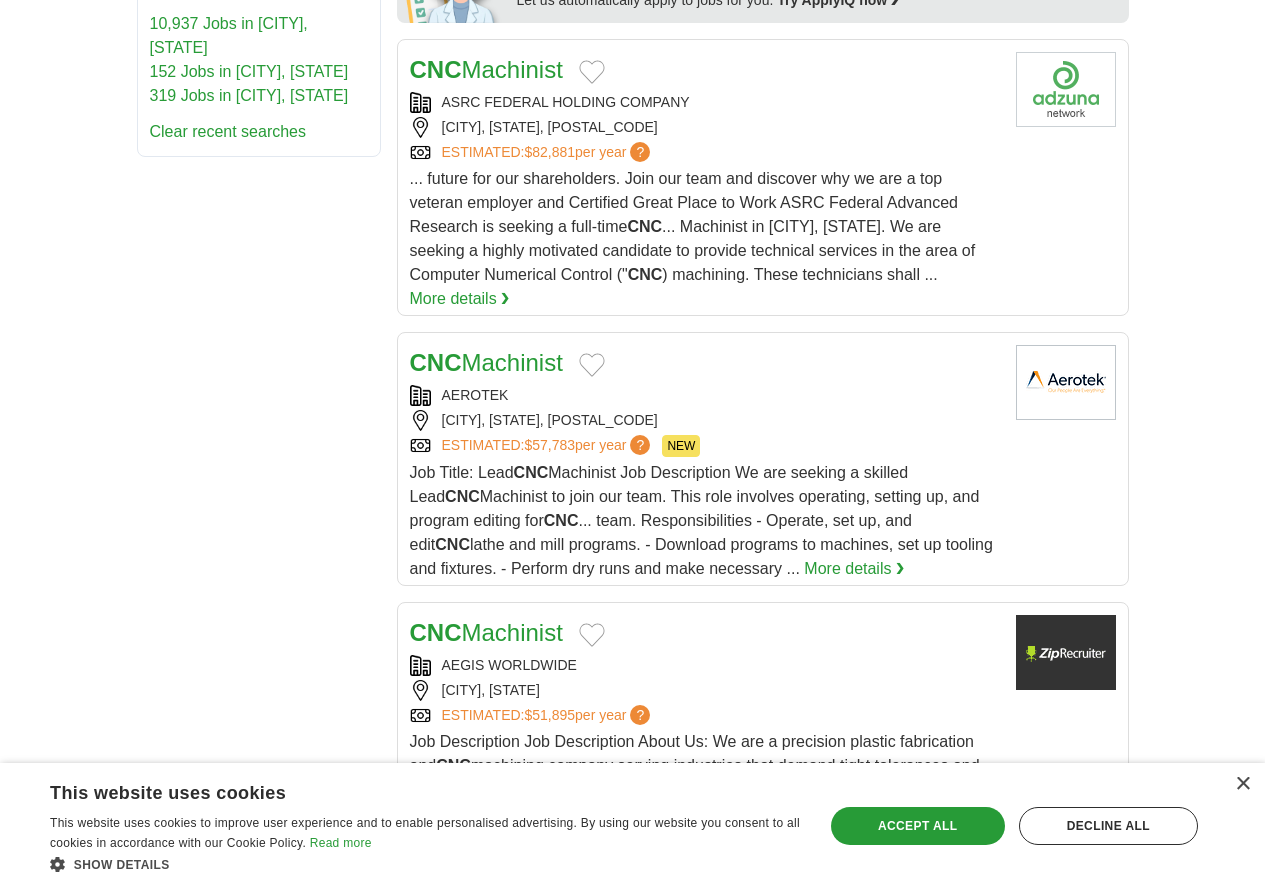 scroll, scrollTop: 1300, scrollLeft: 0, axis: vertical 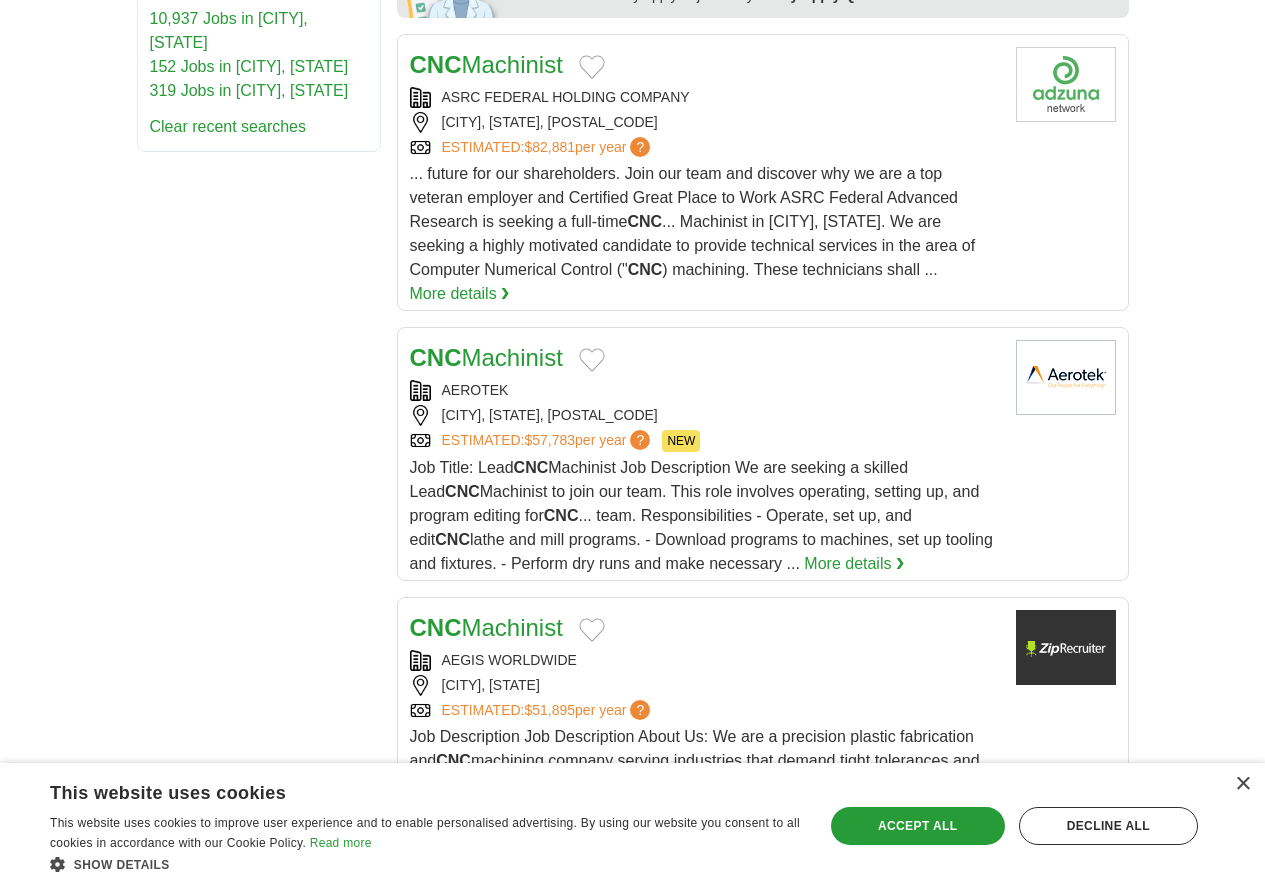 click on "CNC  Machinist" at bounding box center (486, 627) 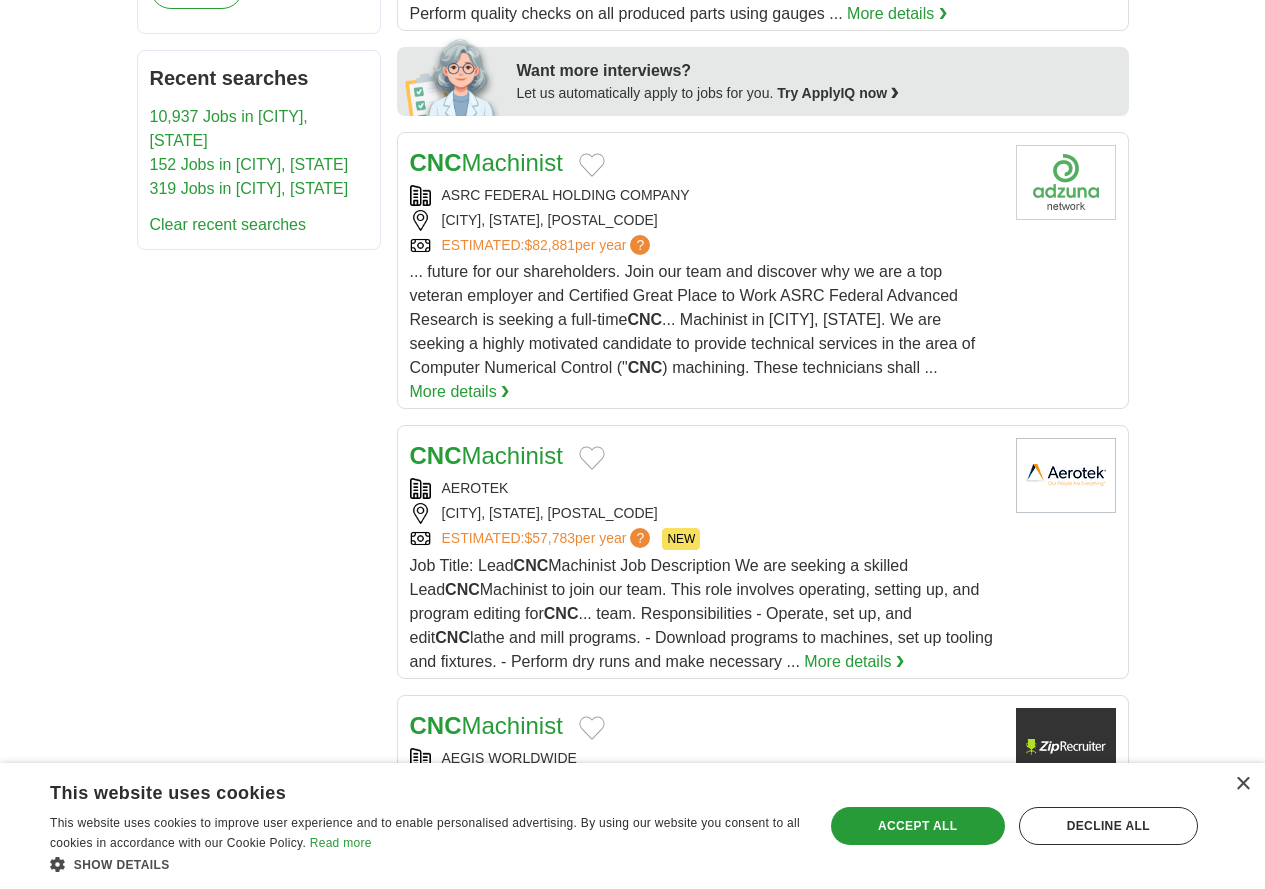 scroll, scrollTop: 1200, scrollLeft: 0, axis: vertical 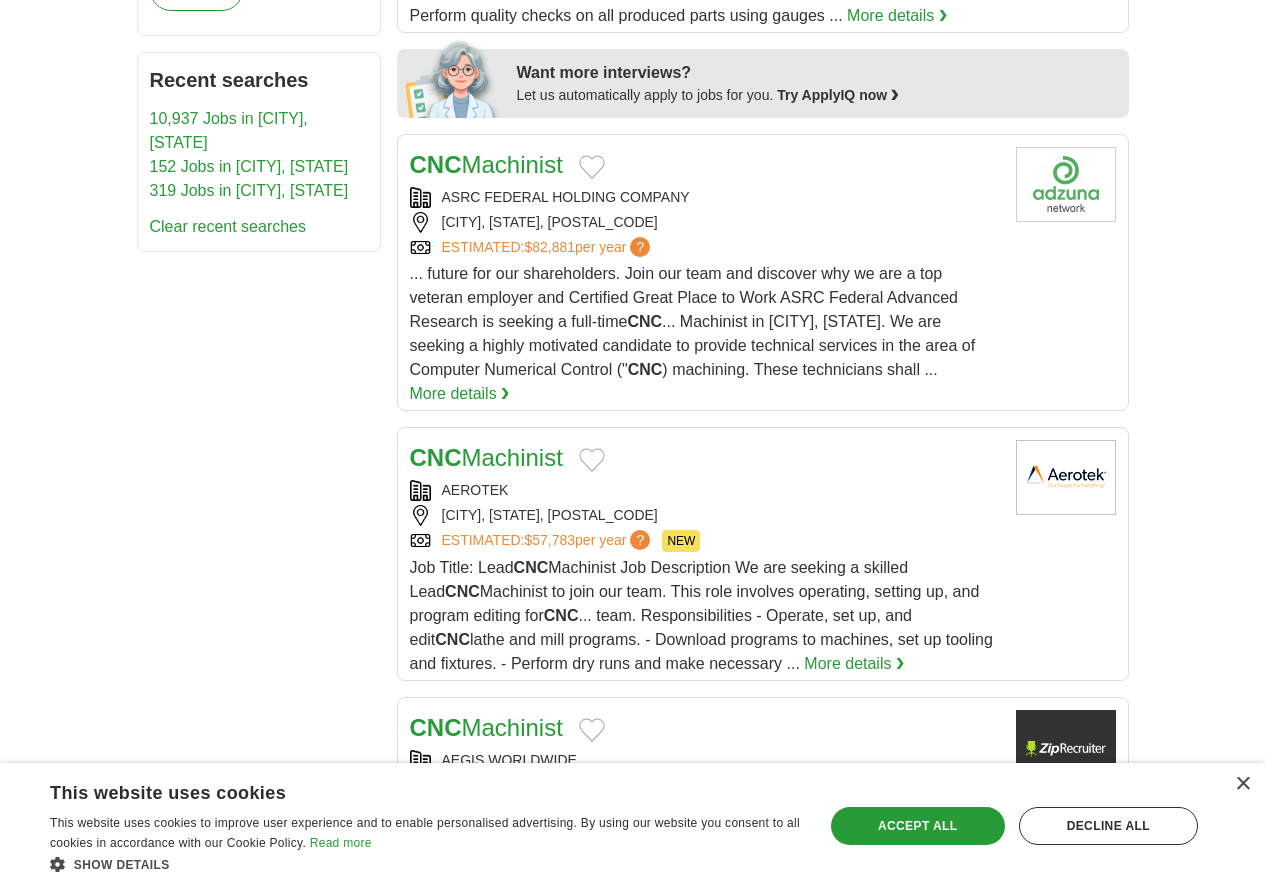 click on "AEROTEK" at bounding box center (475, 490) 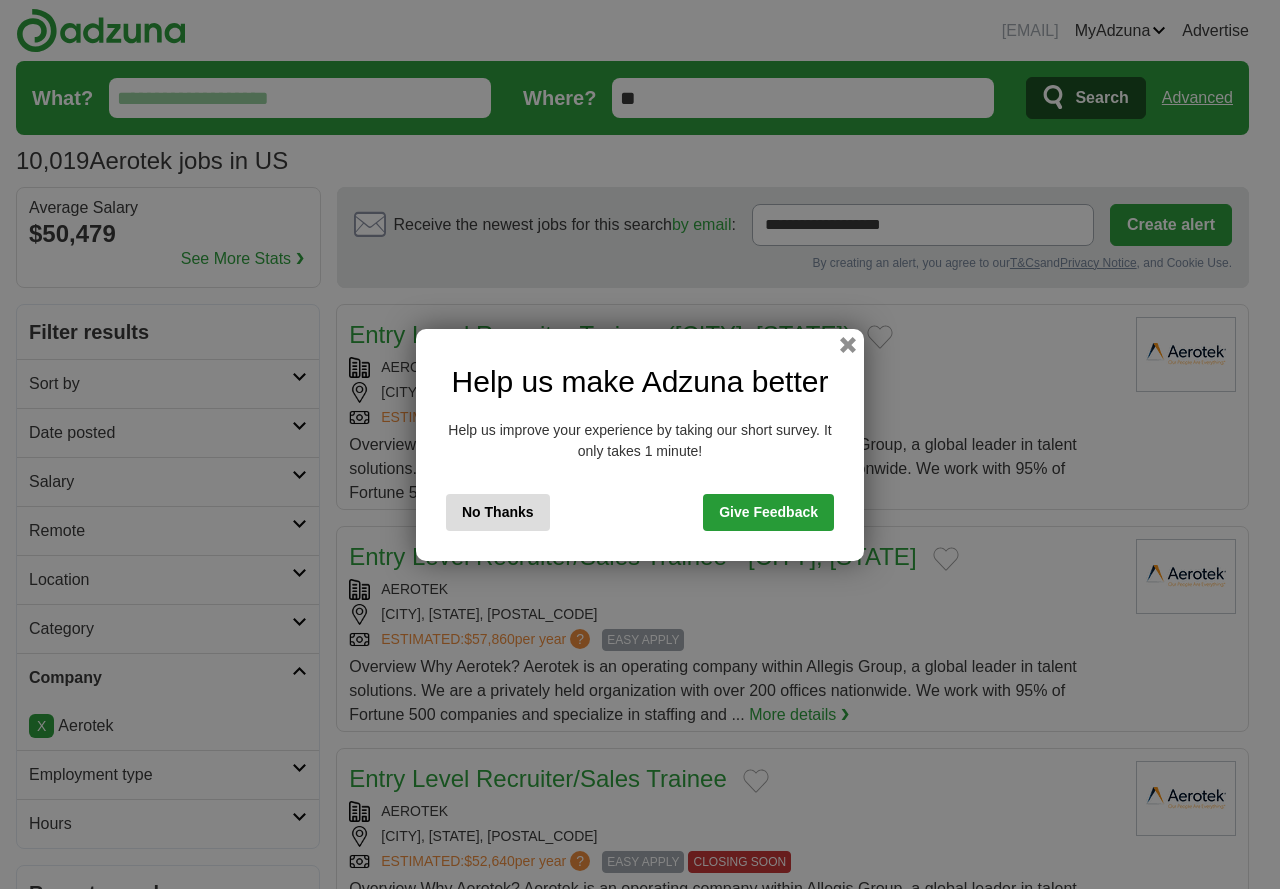 scroll, scrollTop: 0, scrollLeft: 0, axis: both 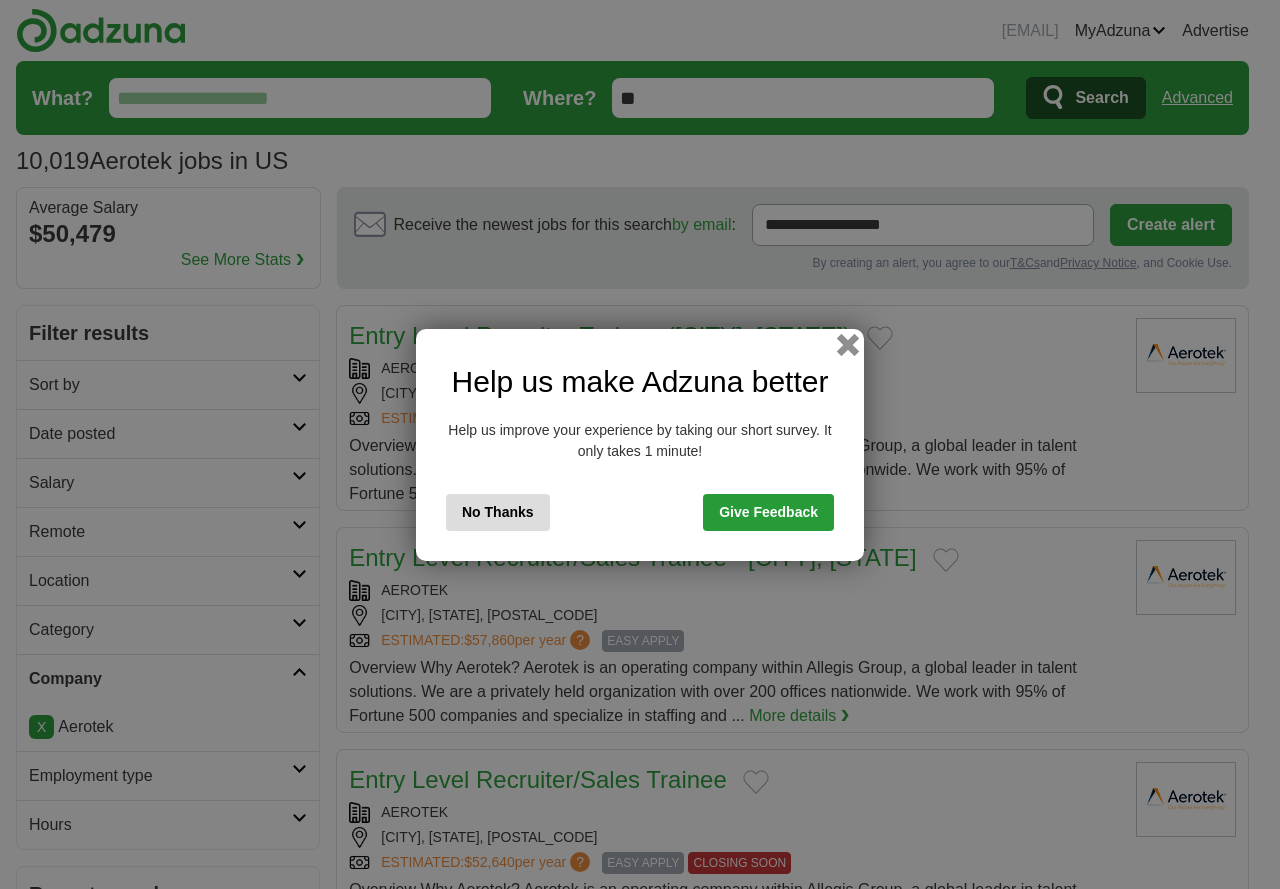 click at bounding box center (848, 344) 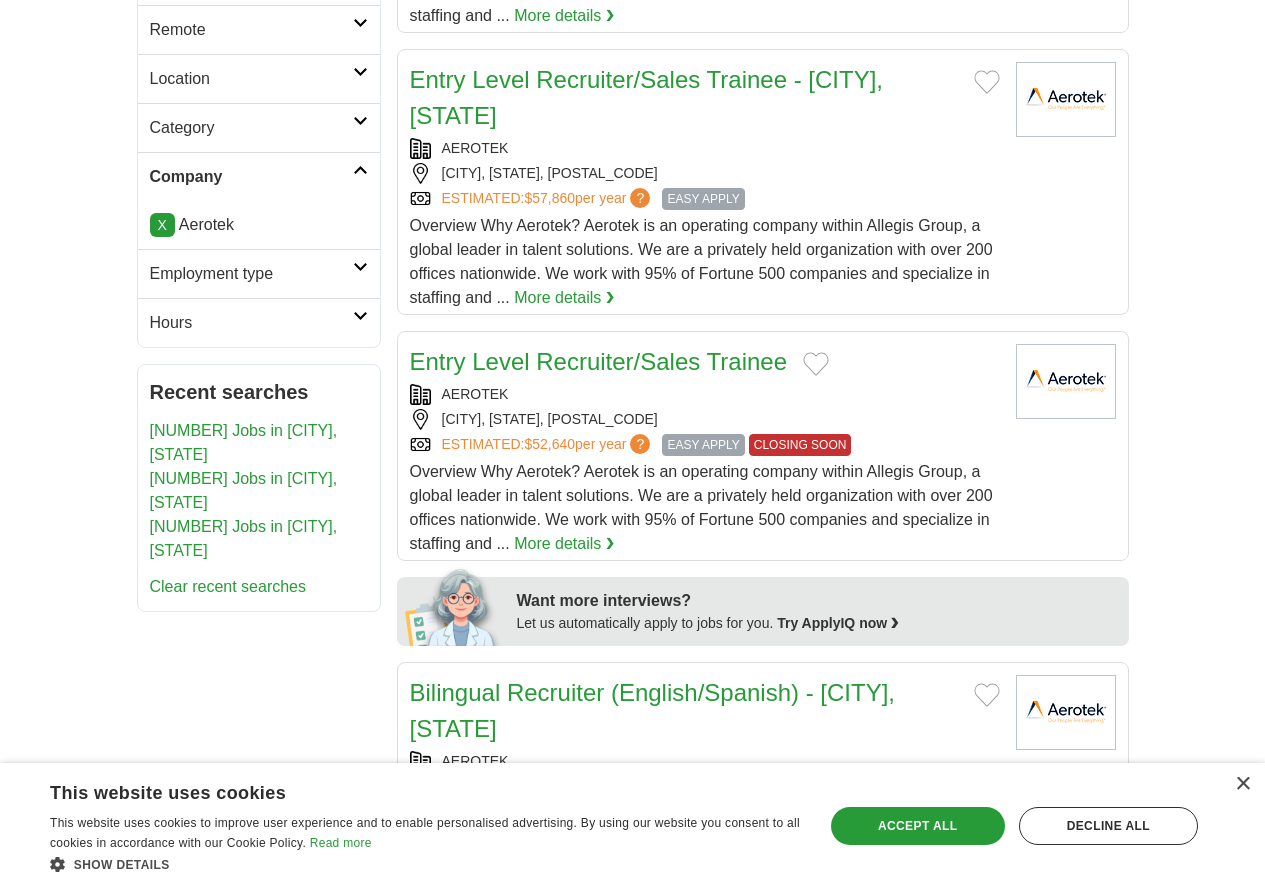 scroll, scrollTop: 0, scrollLeft: 0, axis: both 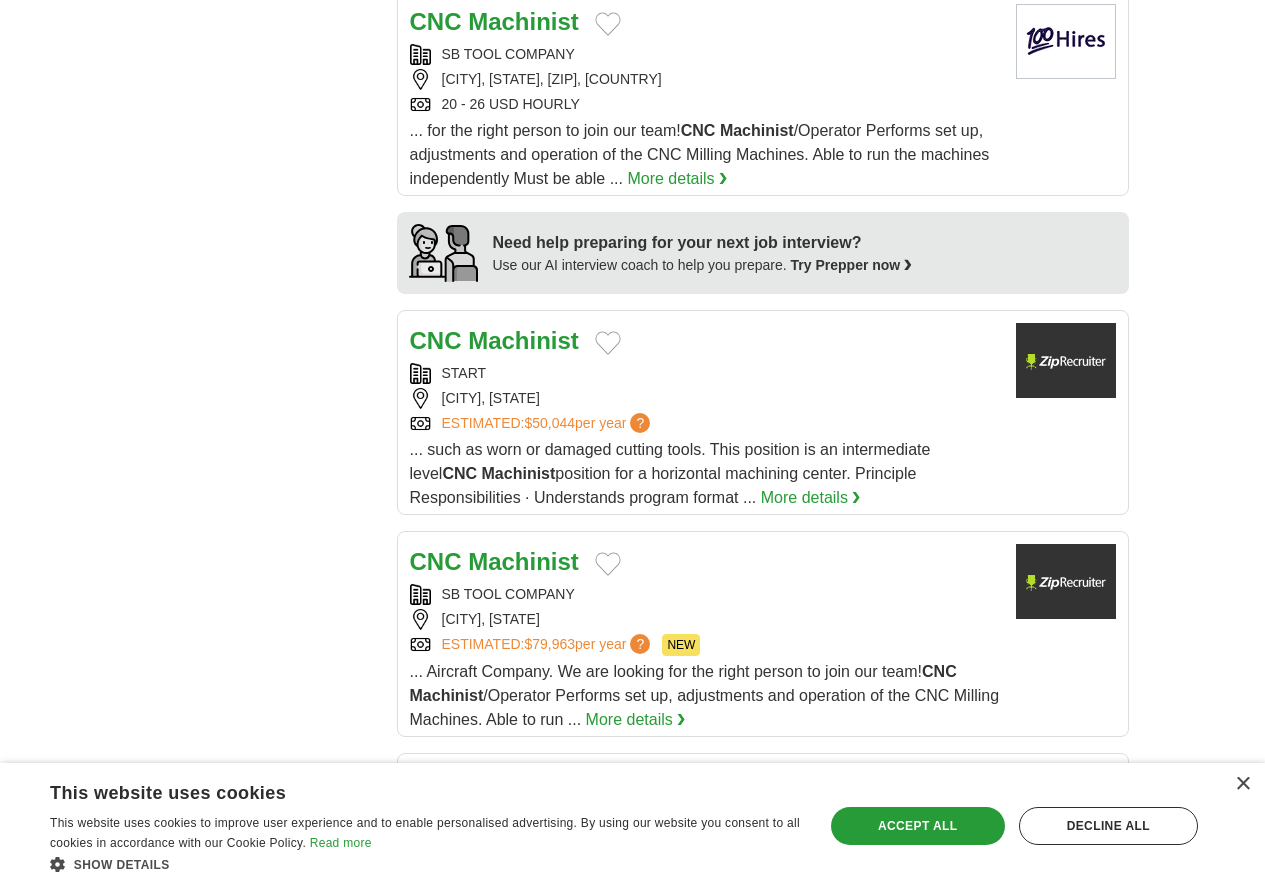 click on "Machinist" at bounding box center (523, 783) 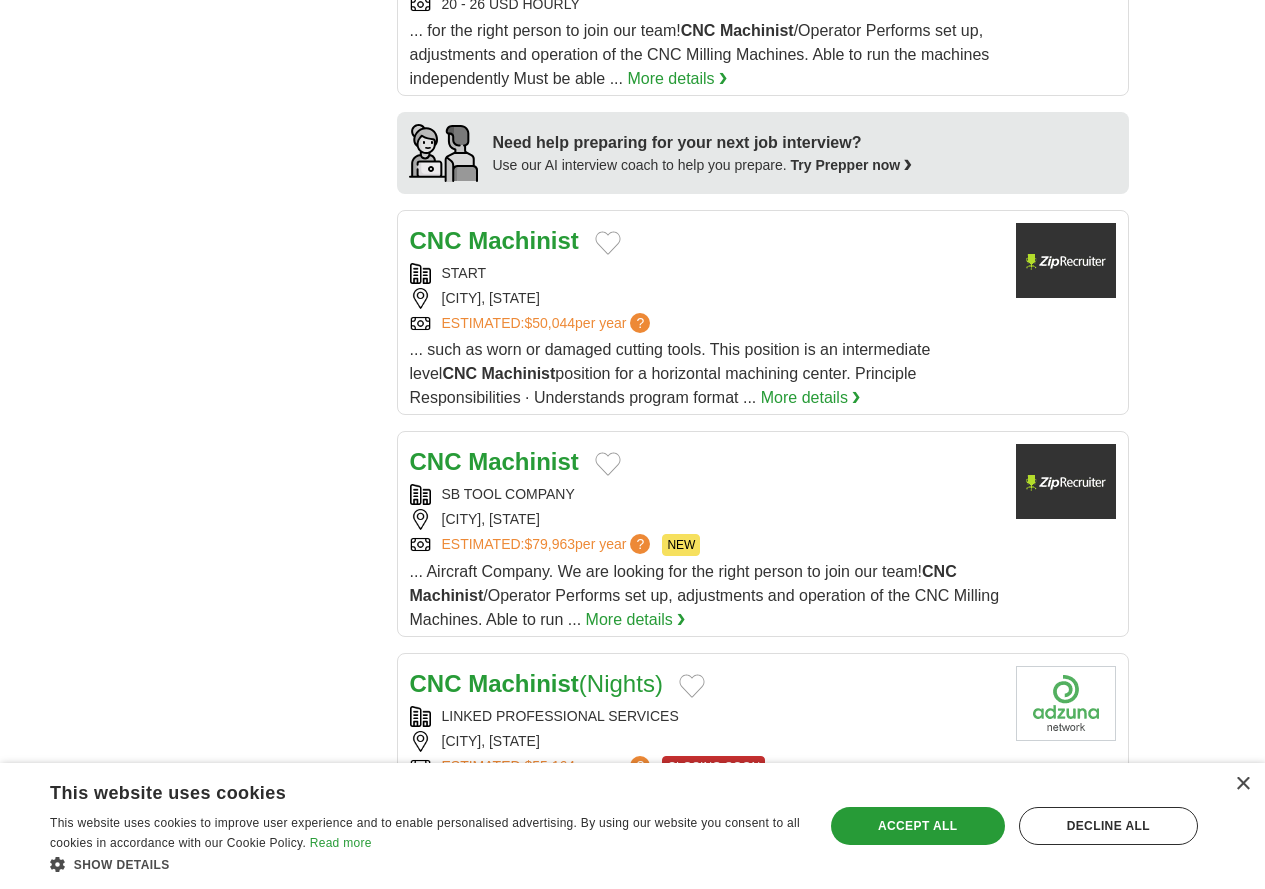 click on "START" at bounding box center (464, 273) 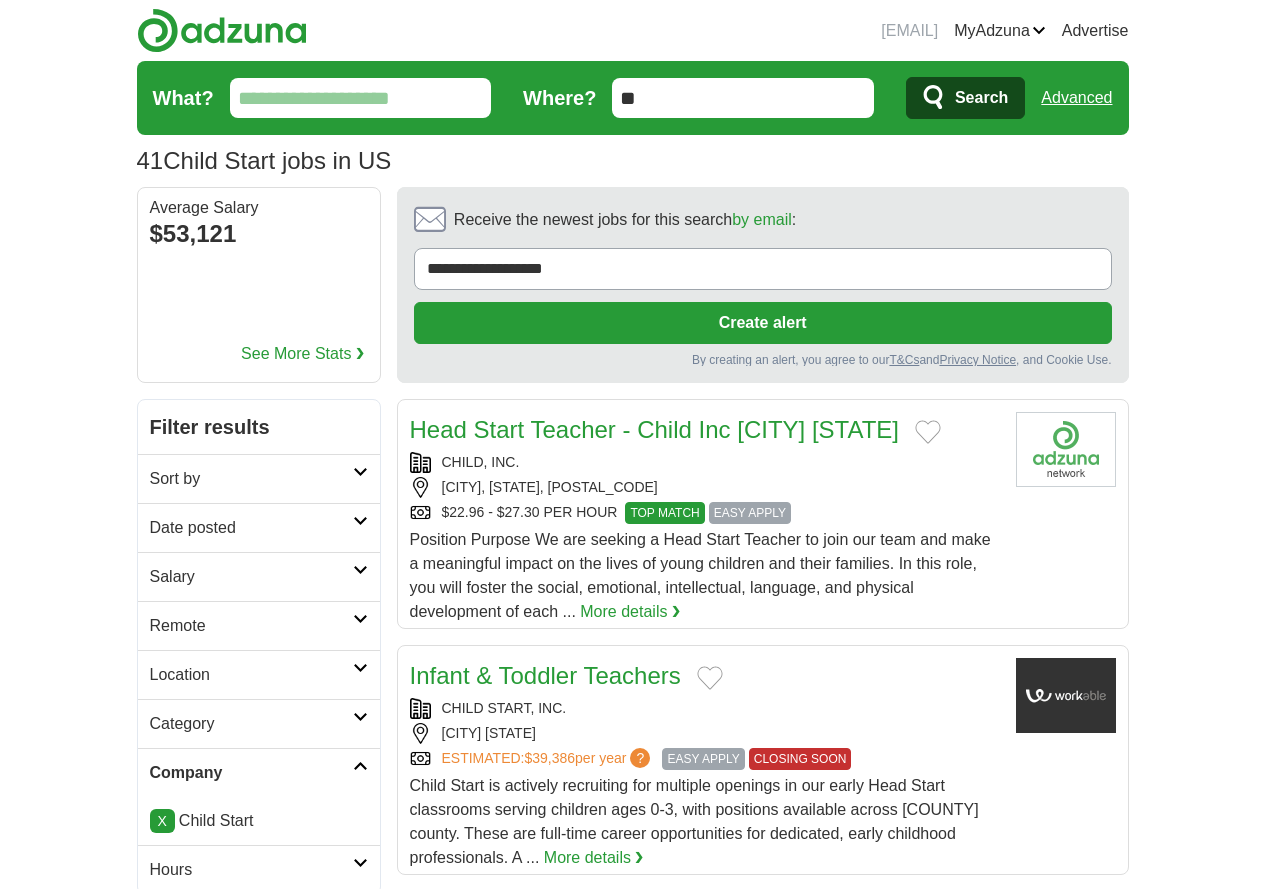 scroll, scrollTop: 0, scrollLeft: 0, axis: both 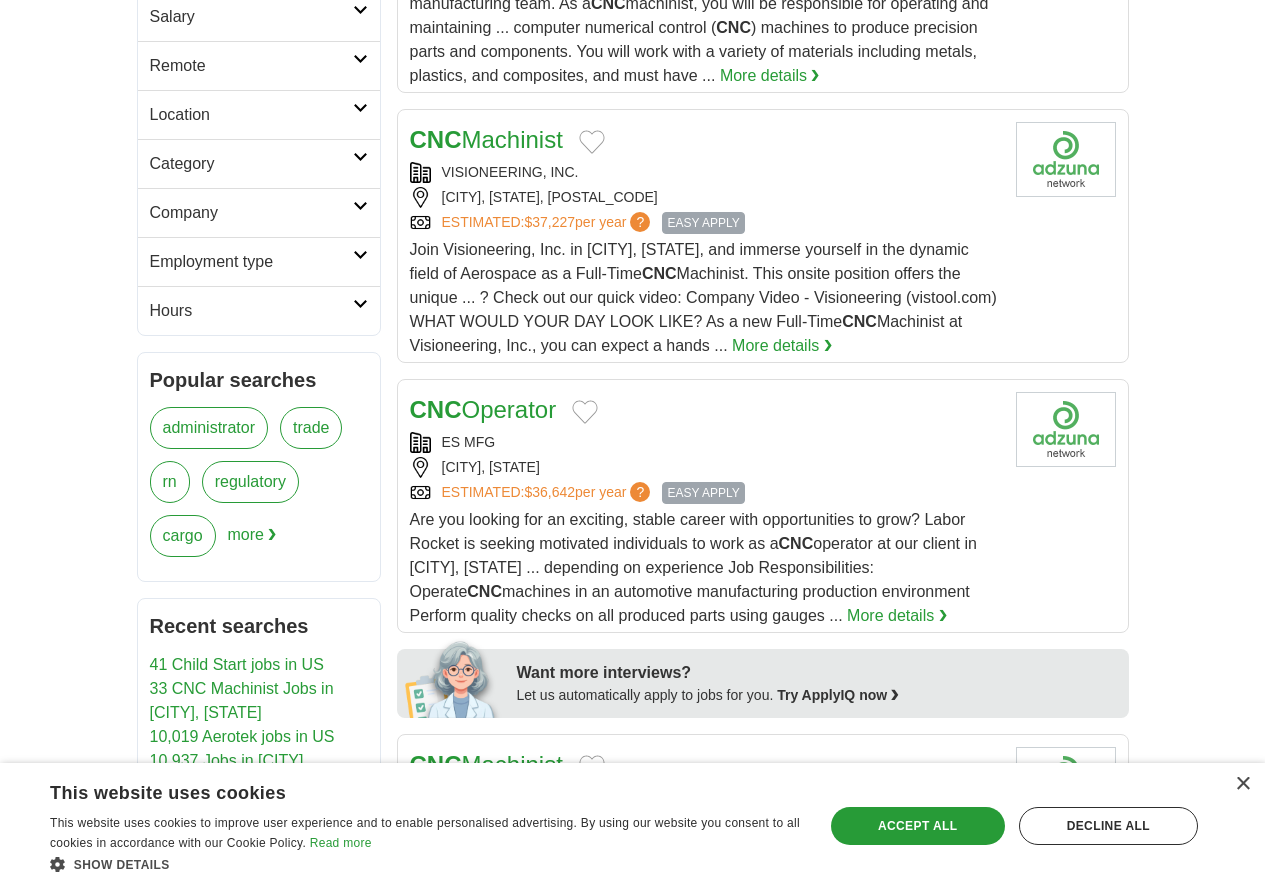 click on "CNC  Operator" at bounding box center (483, 409) 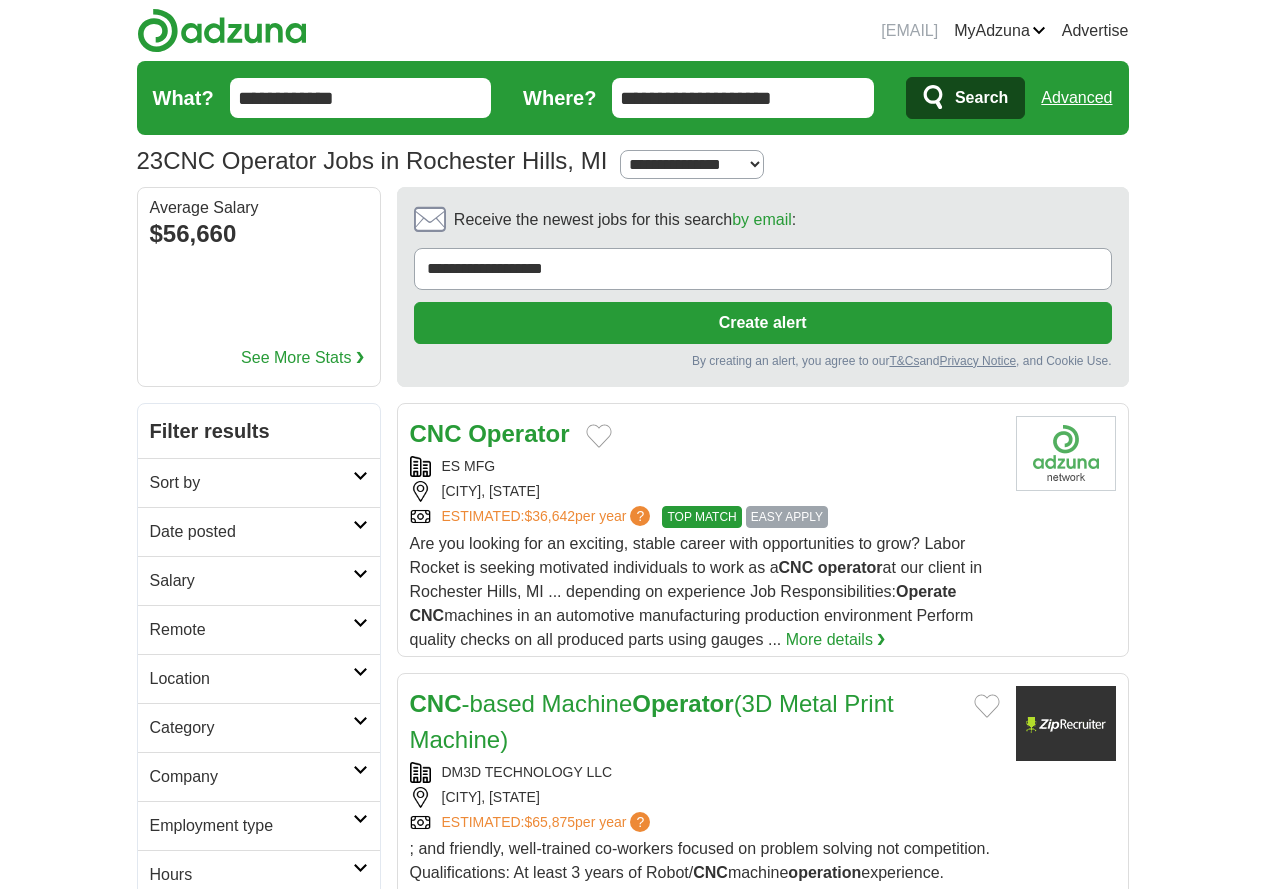 scroll, scrollTop: 0, scrollLeft: 0, axis: both 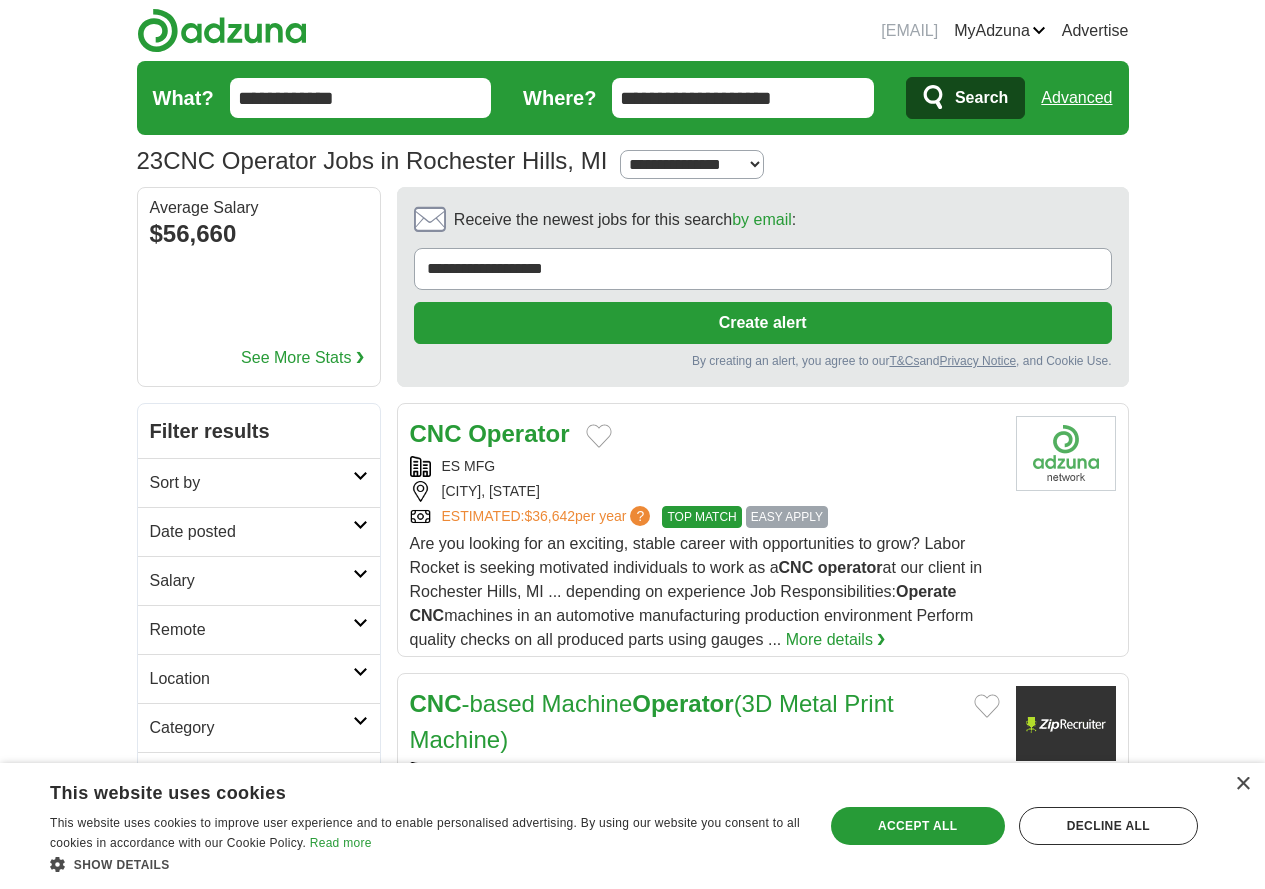 click on "Operator" at bounding box center (518, 433) 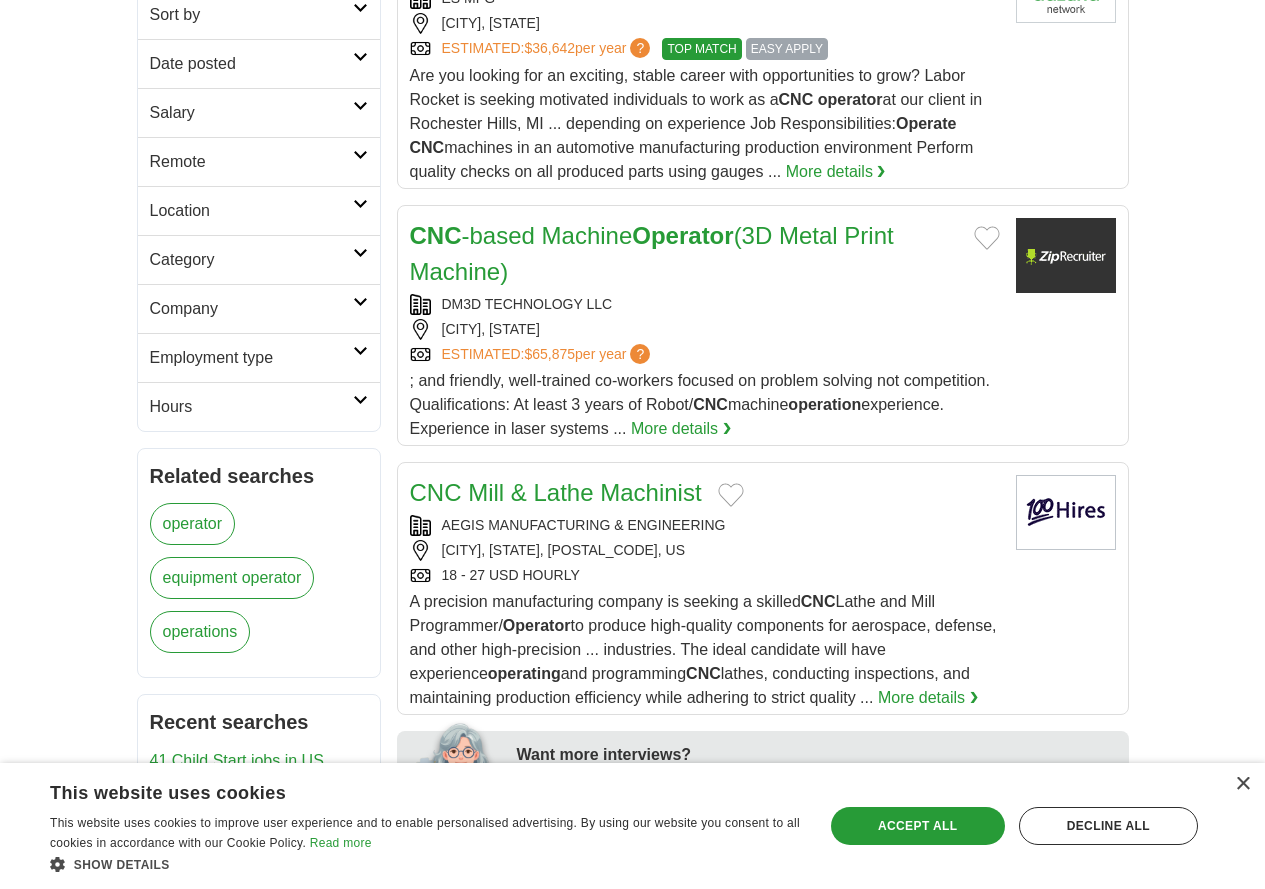 scroll, scrollTop: 500, scrollLeft: 0, axis: vertical 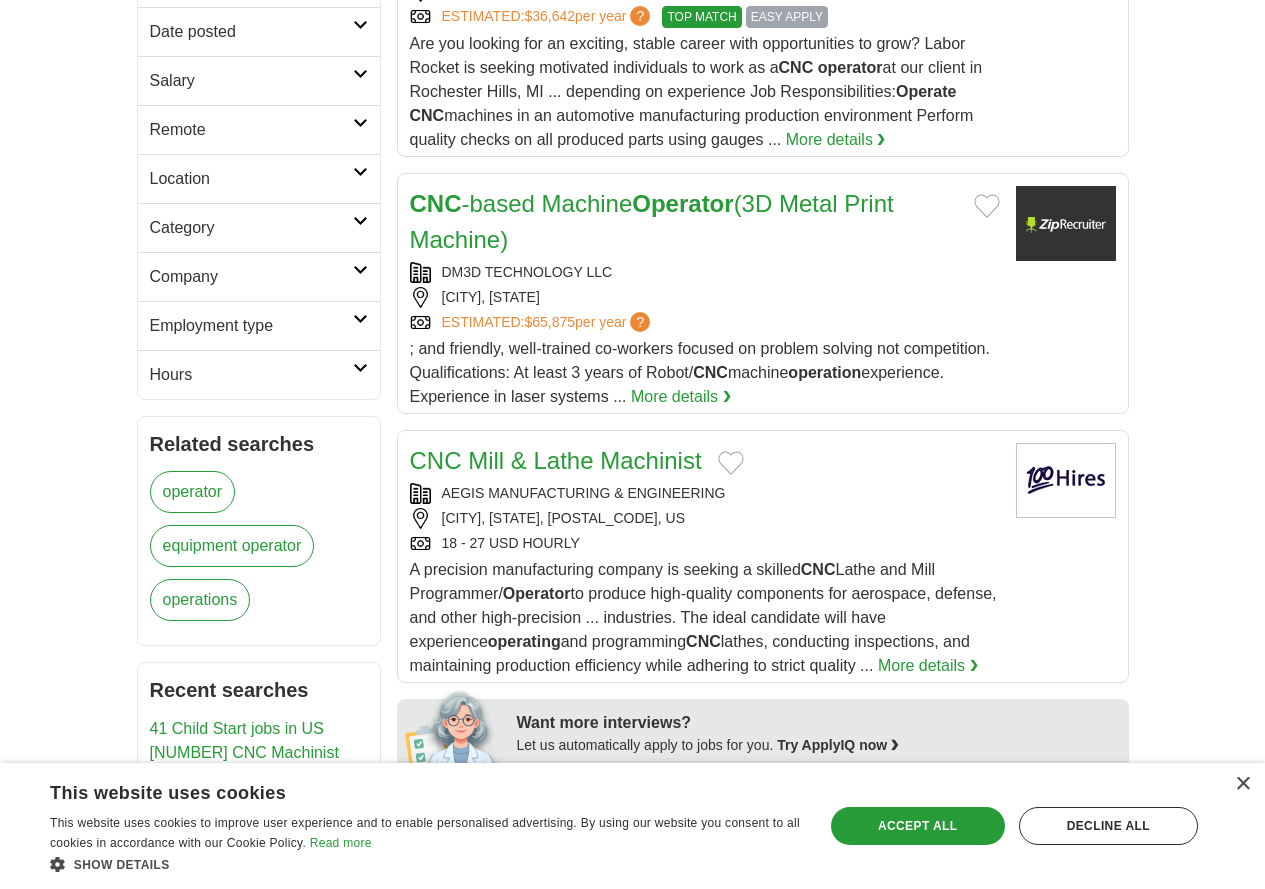 click on "CNC Mill & Lathe Machinist" at bounding box center [556, 460] 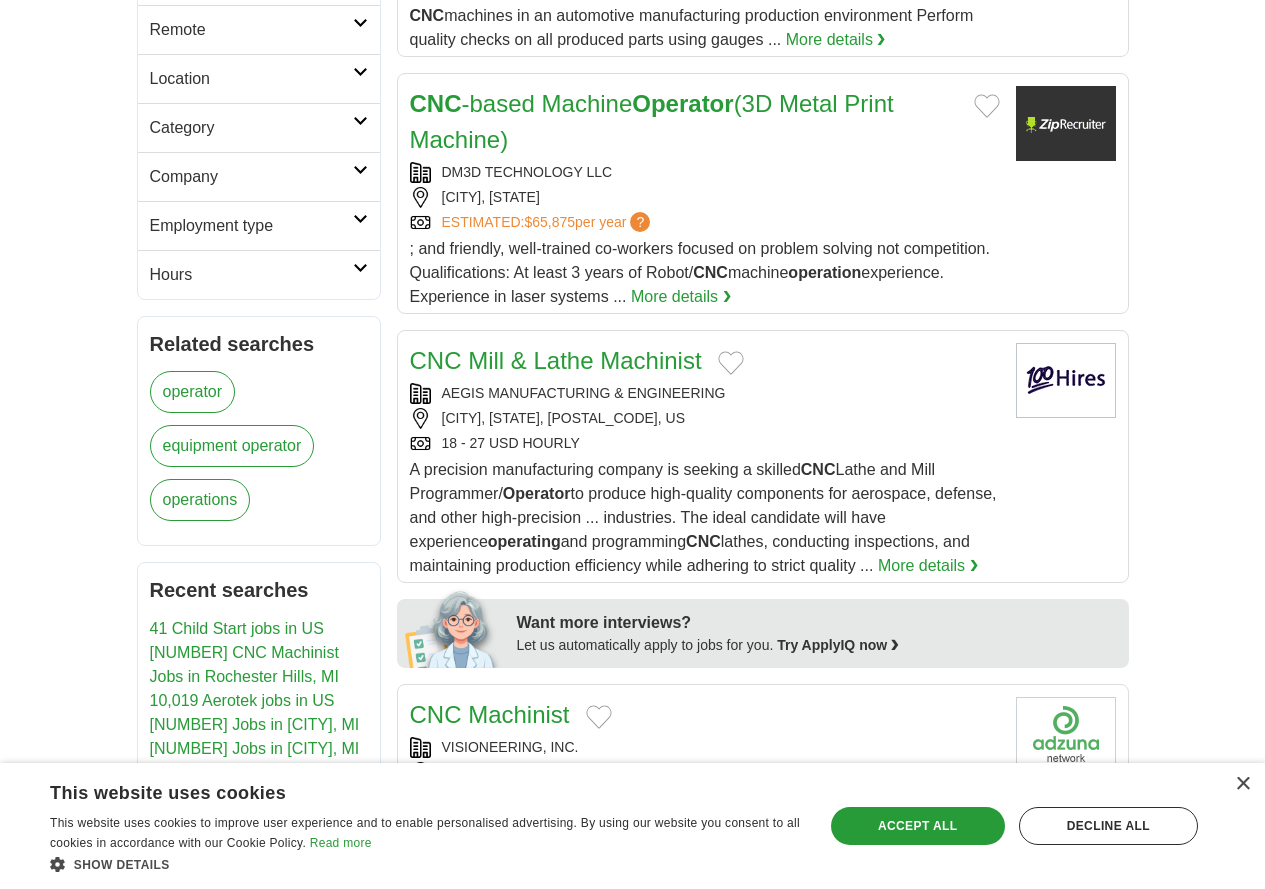scroll, scrollTop: 0, scrollLeft: 0, axis: both 